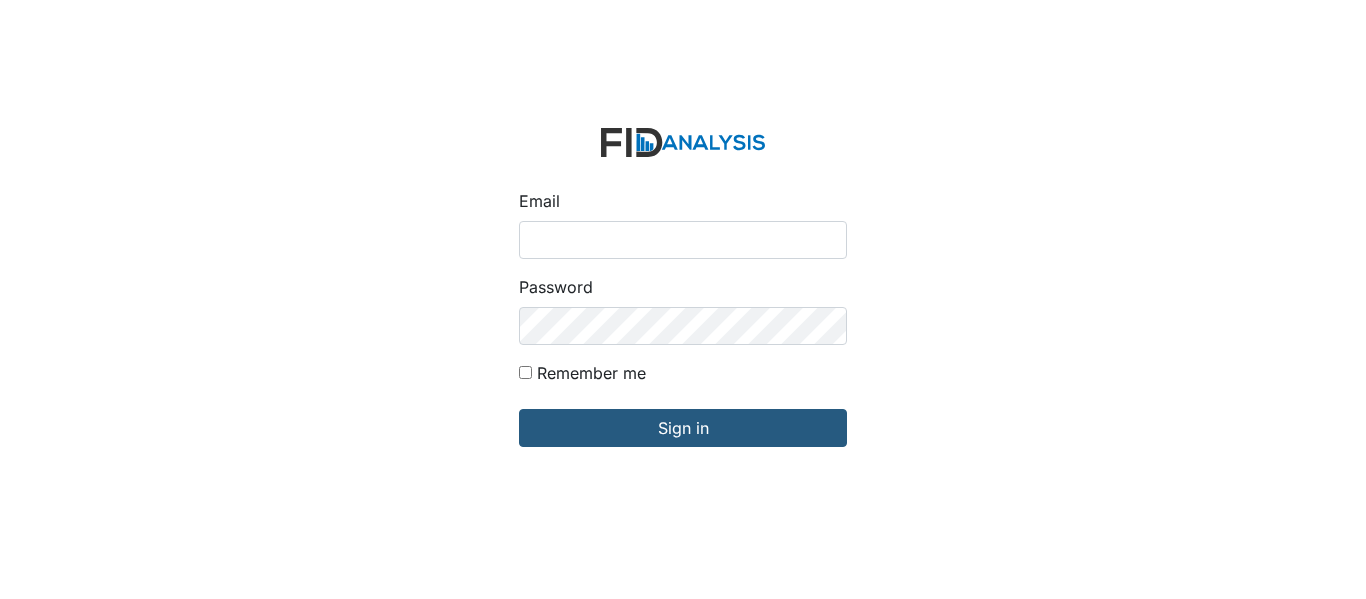 scroll, scrollTop: 0, scrollLeft: 0, axis: both 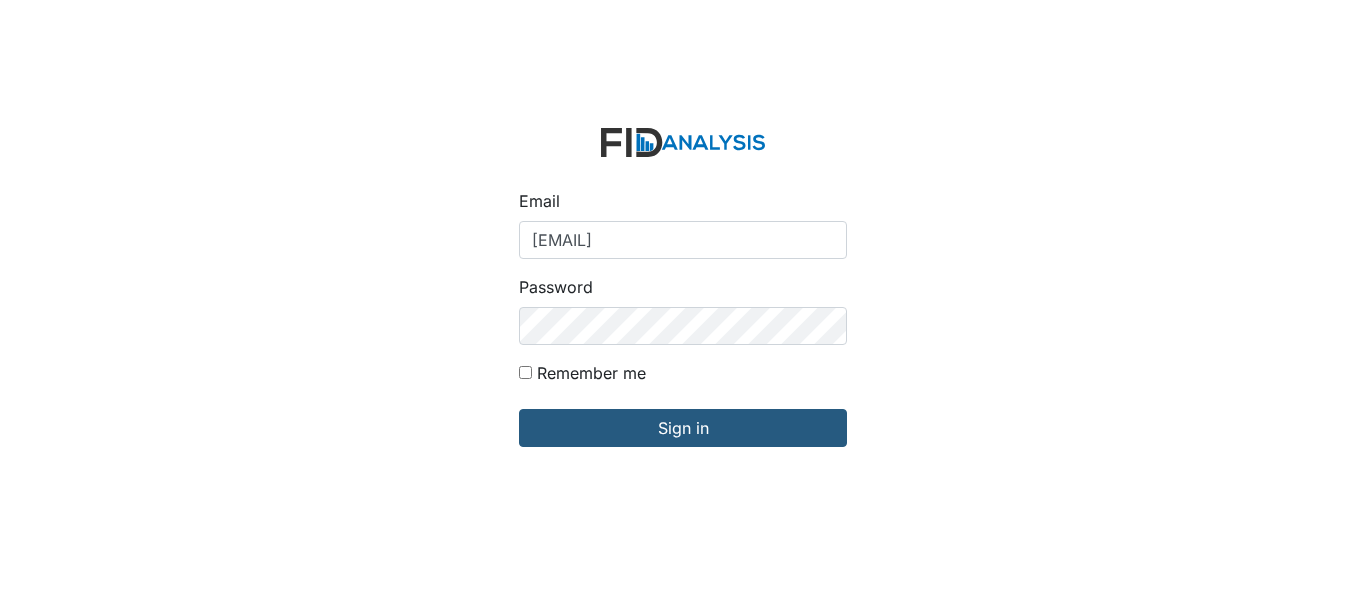 type on "[EMAIL]" 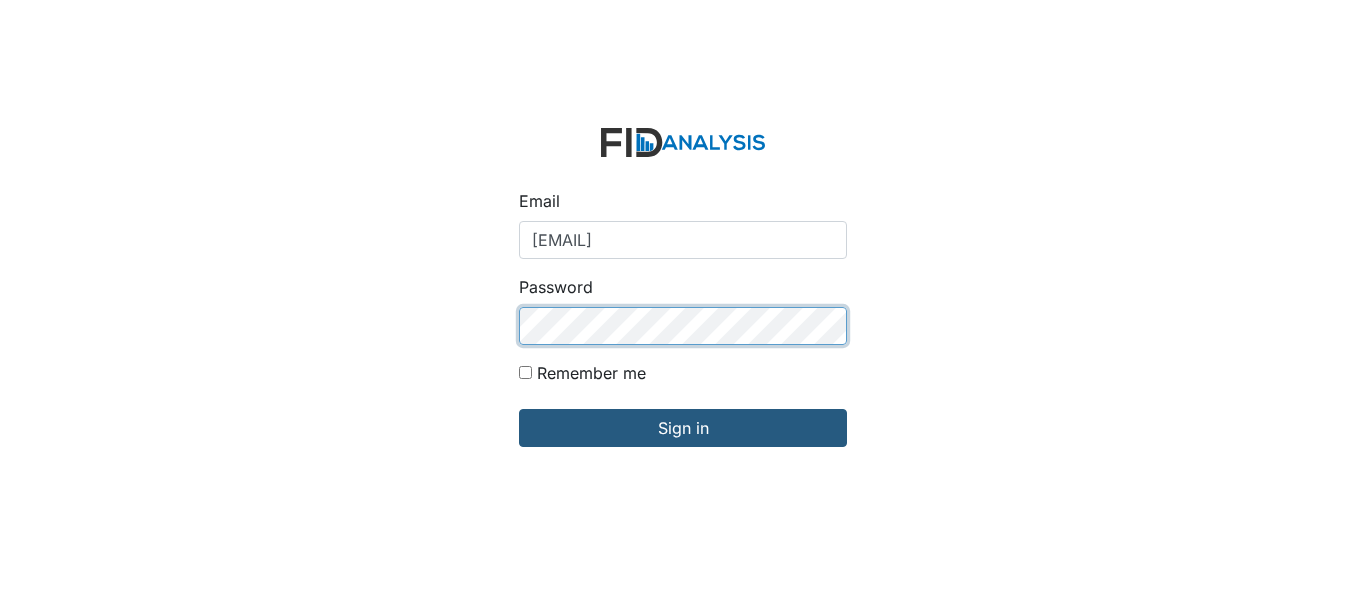 click on "Sign in" at bounding box center (683, 428) 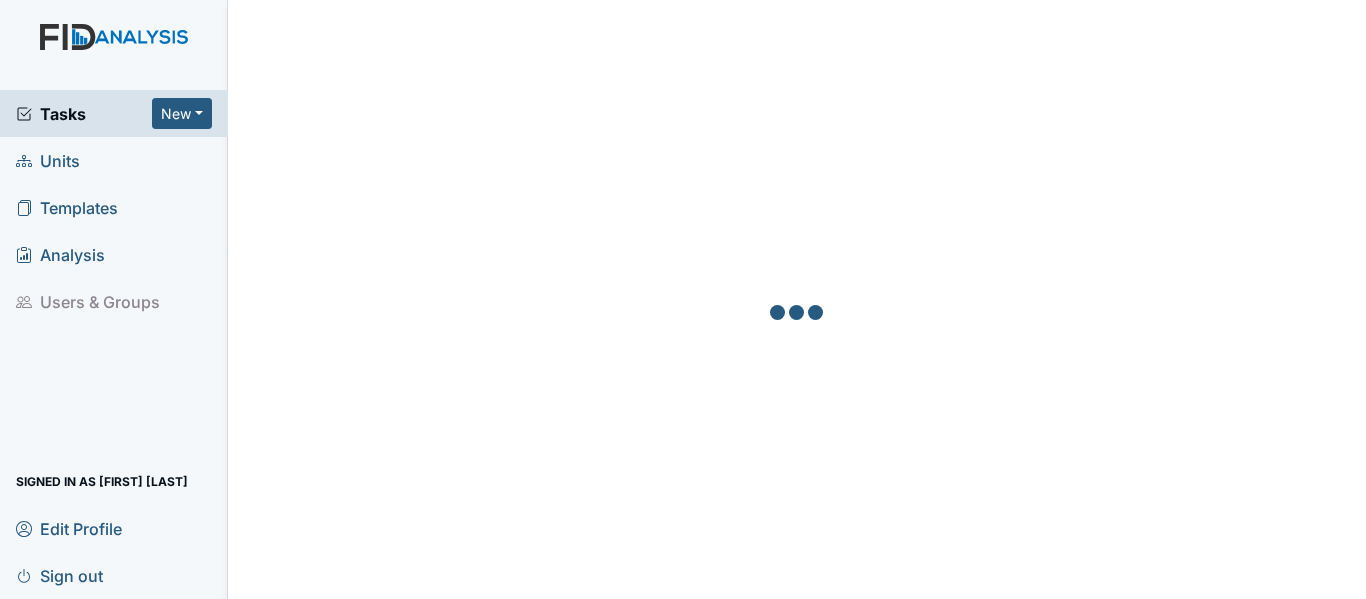 scroll, scrollTop: 0, scrollLeft: 0, axis: both 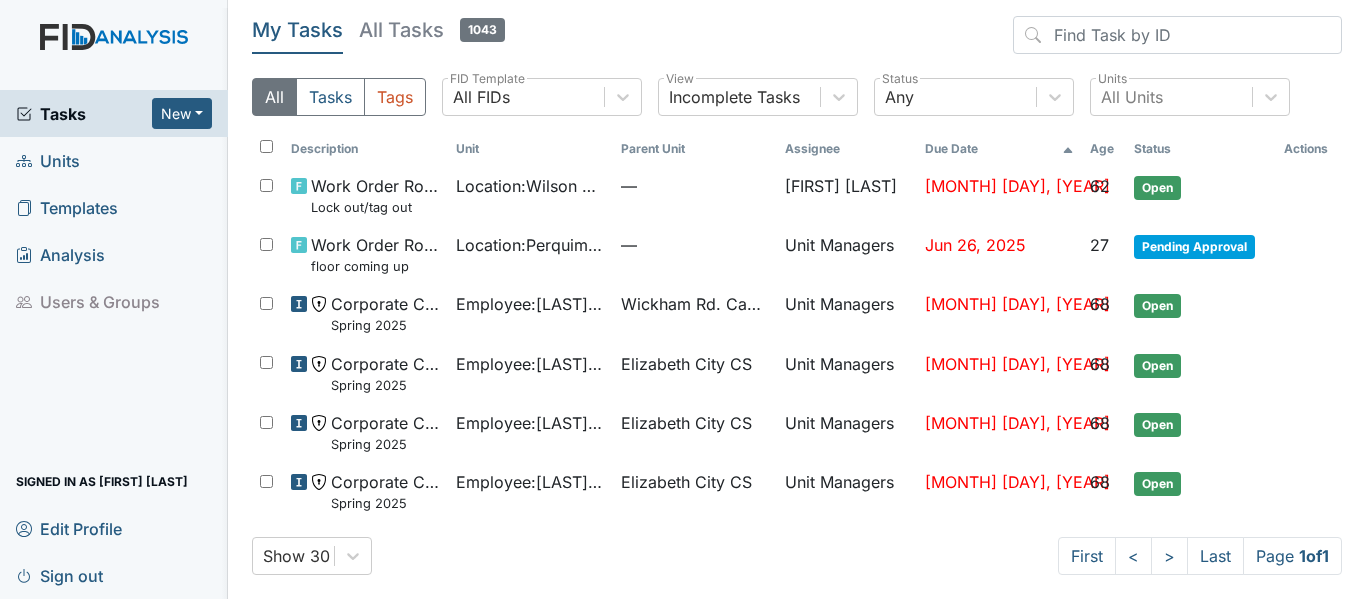 click on "Units" at bounding box center (48, 160) 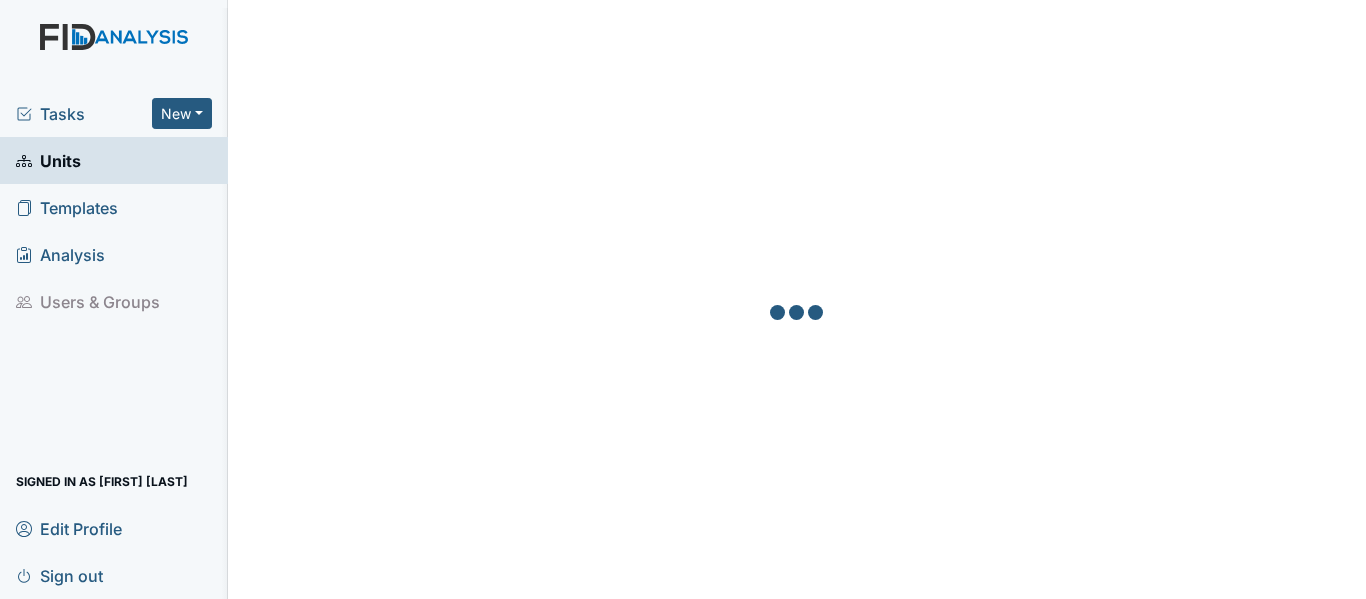 scroll, scrollTop: 0, scrollLeft: 0, axis: both 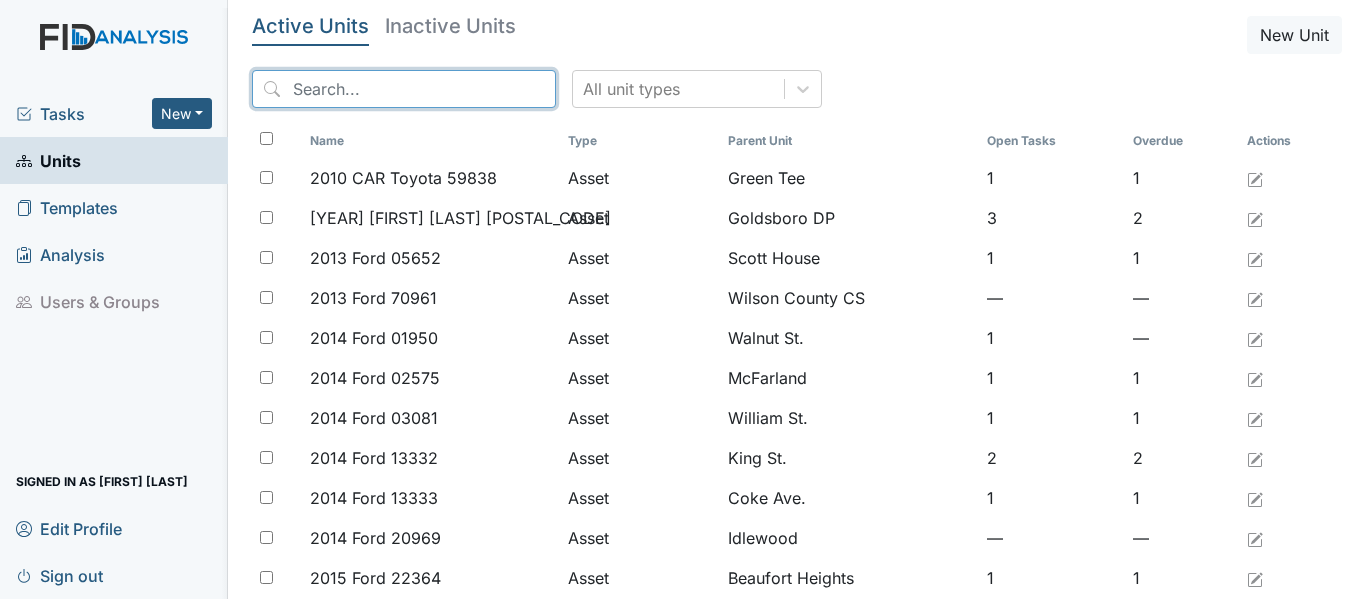 click at bounding box center (404, 89) 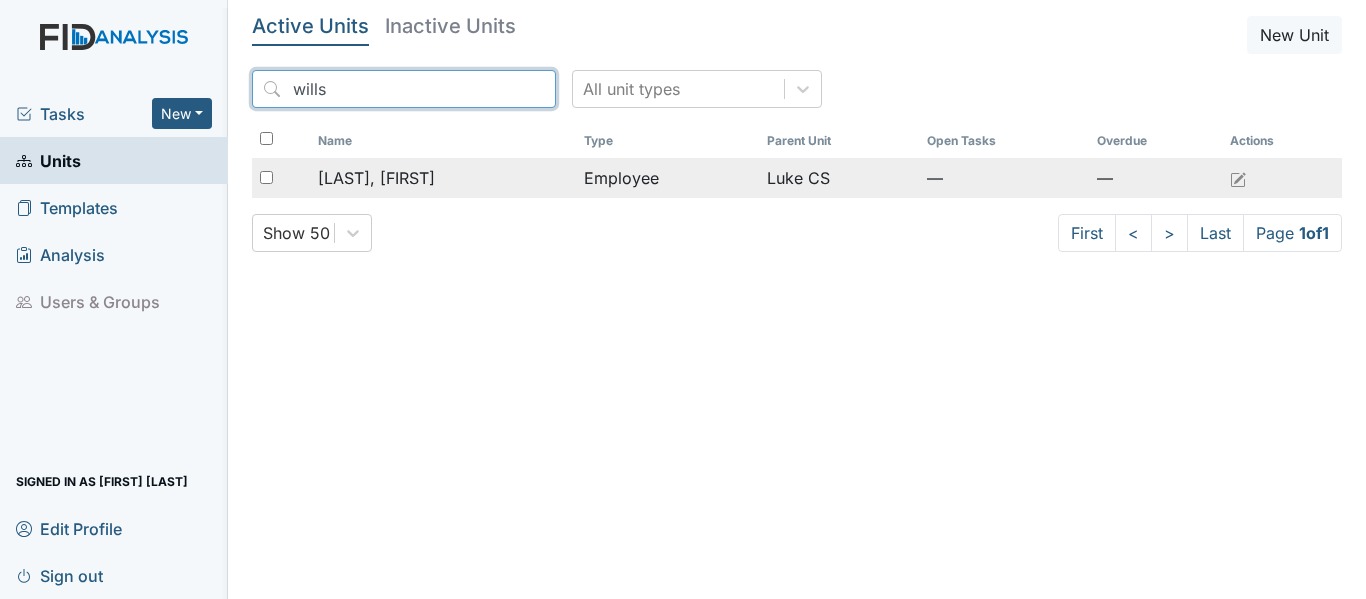 type on "wills" 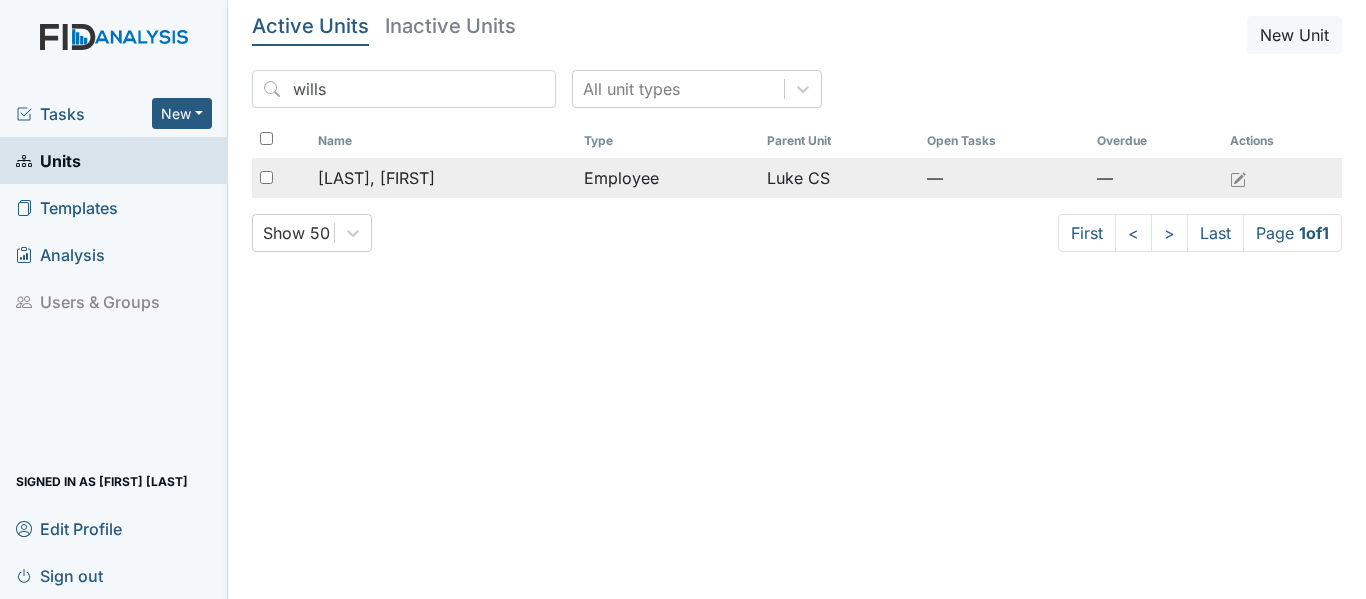 click on "[LAST], [FIRST]" at bounding box center [376, 178] 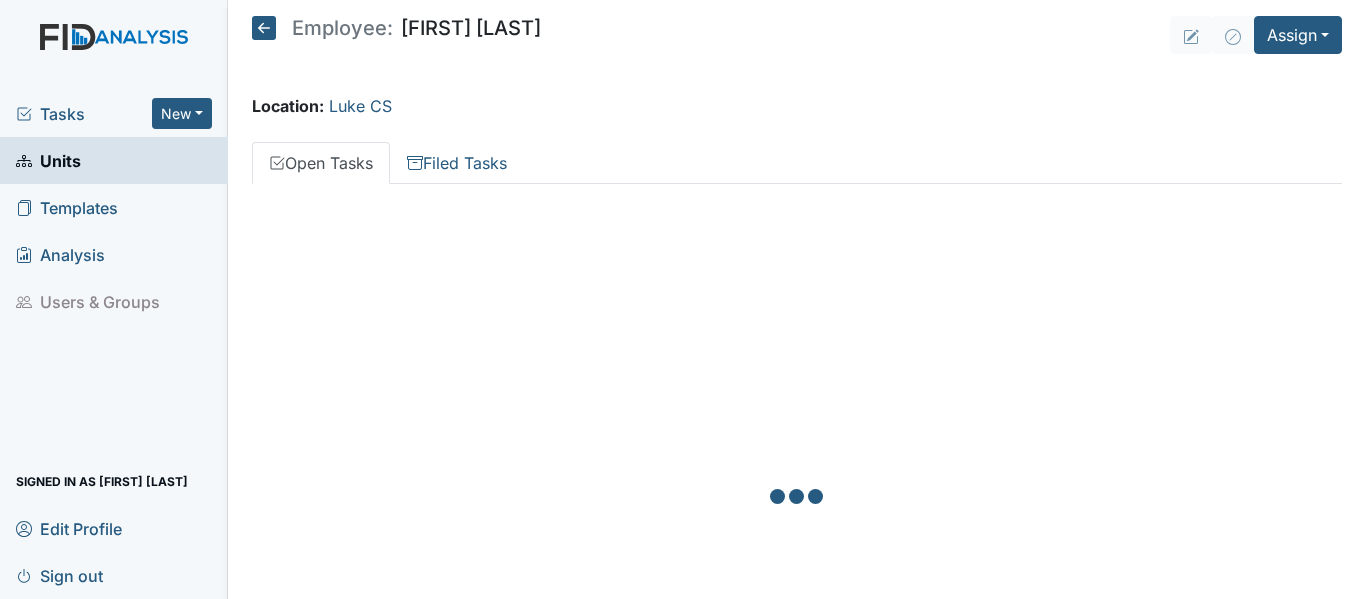 scroll, scrollTop: 0, scrollLeft: 0, axis: both 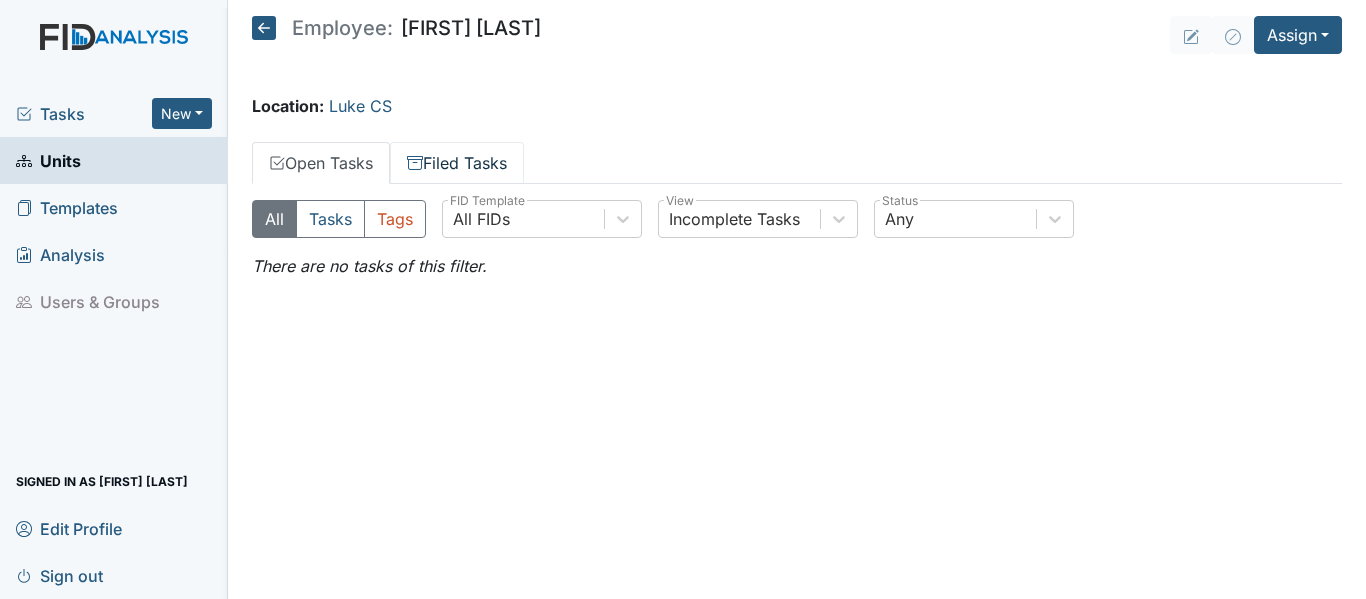 click on "Filed Tasks" at bounding box center (457, 163) 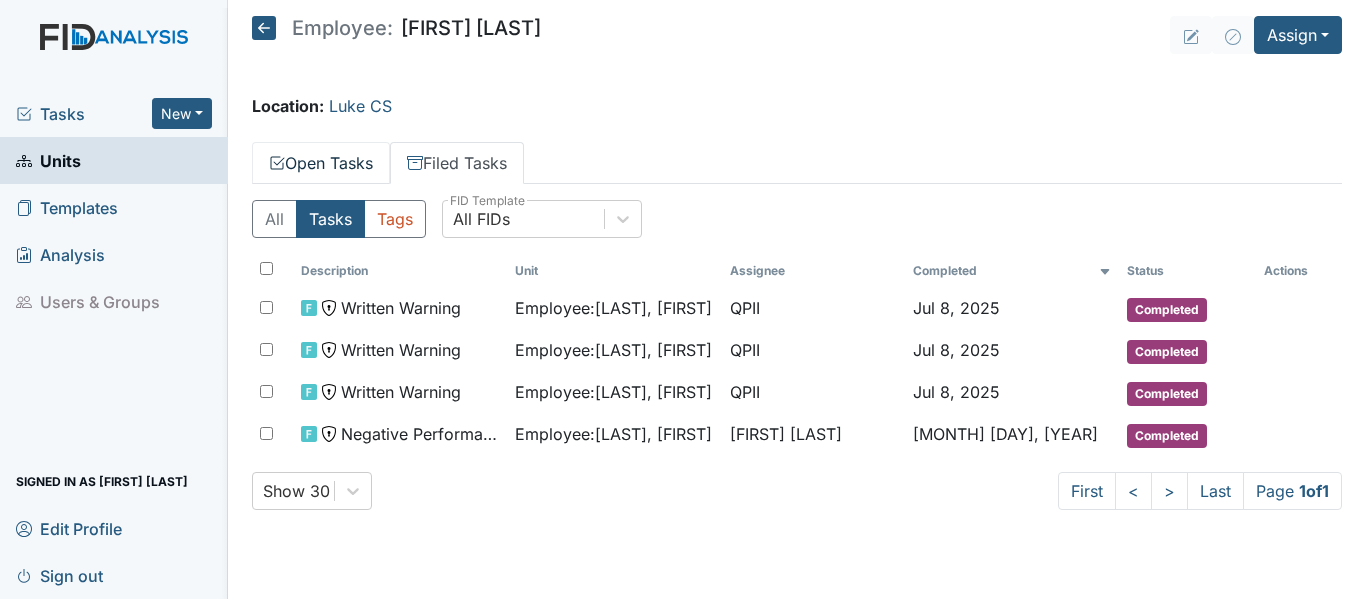 click on "Open Tasks" at bounding box center (321, 163) 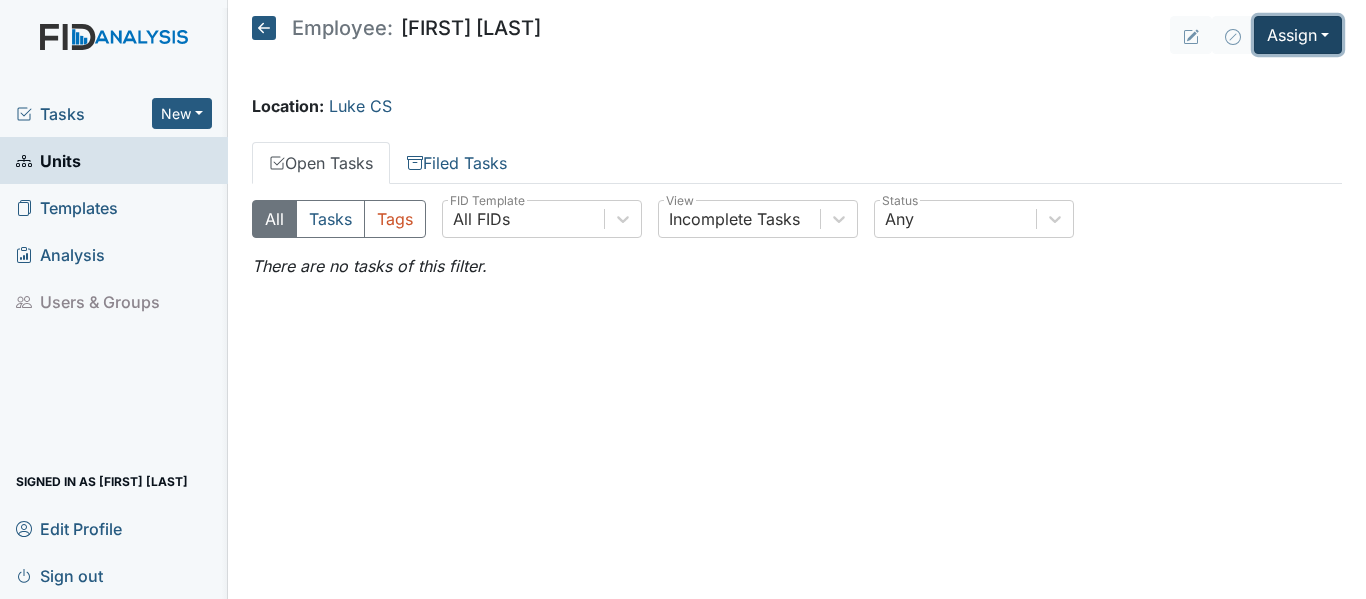 click on "Assign" at bounding box center (1298, 35) 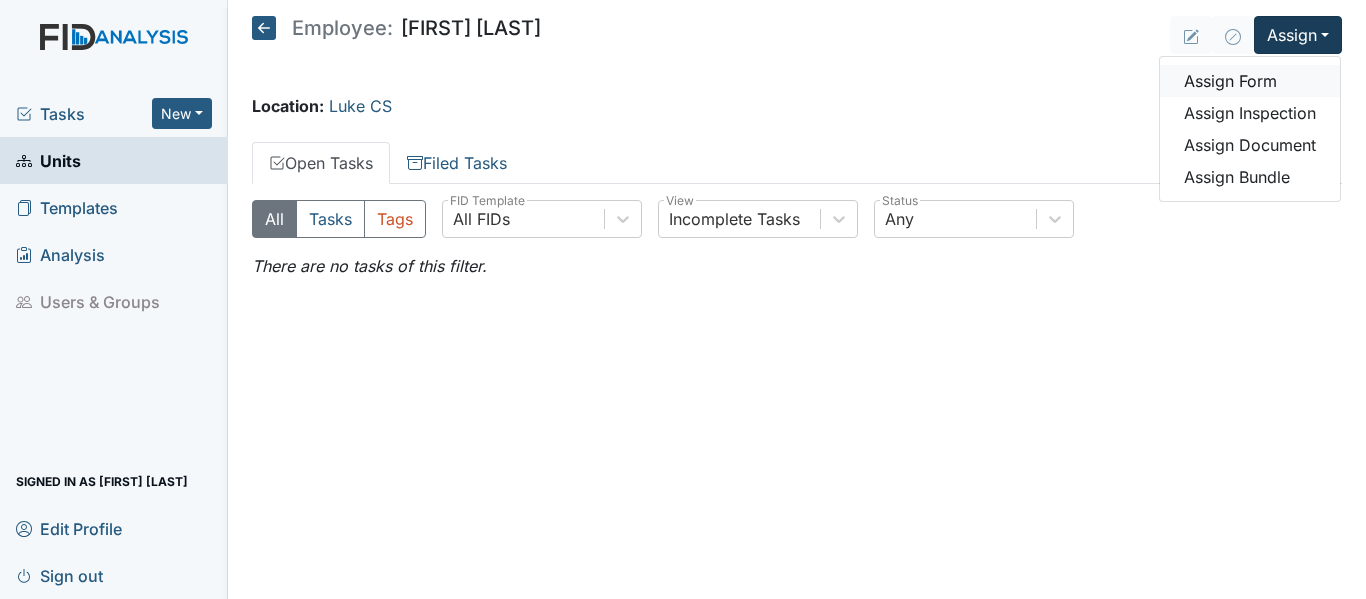 click on "Assign Form" at bounding box center (1250, 81) 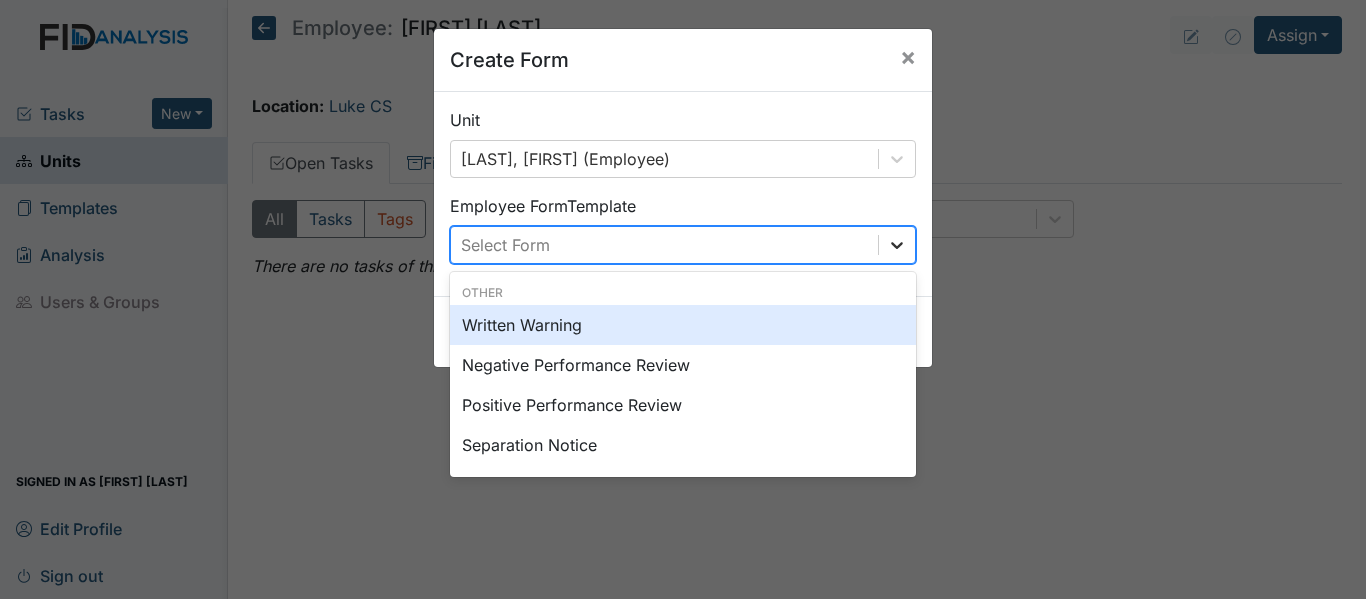 click at bounding box center [897, 245] 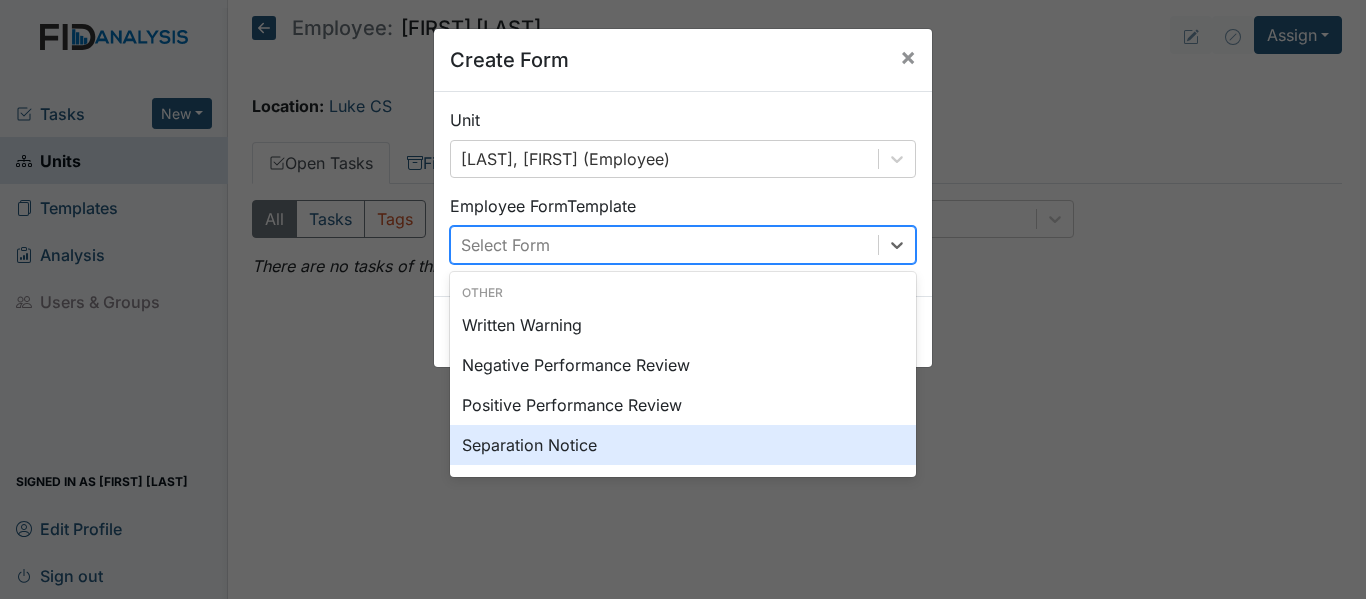 click on "Separation Notice" at bounding box center (683, 445) 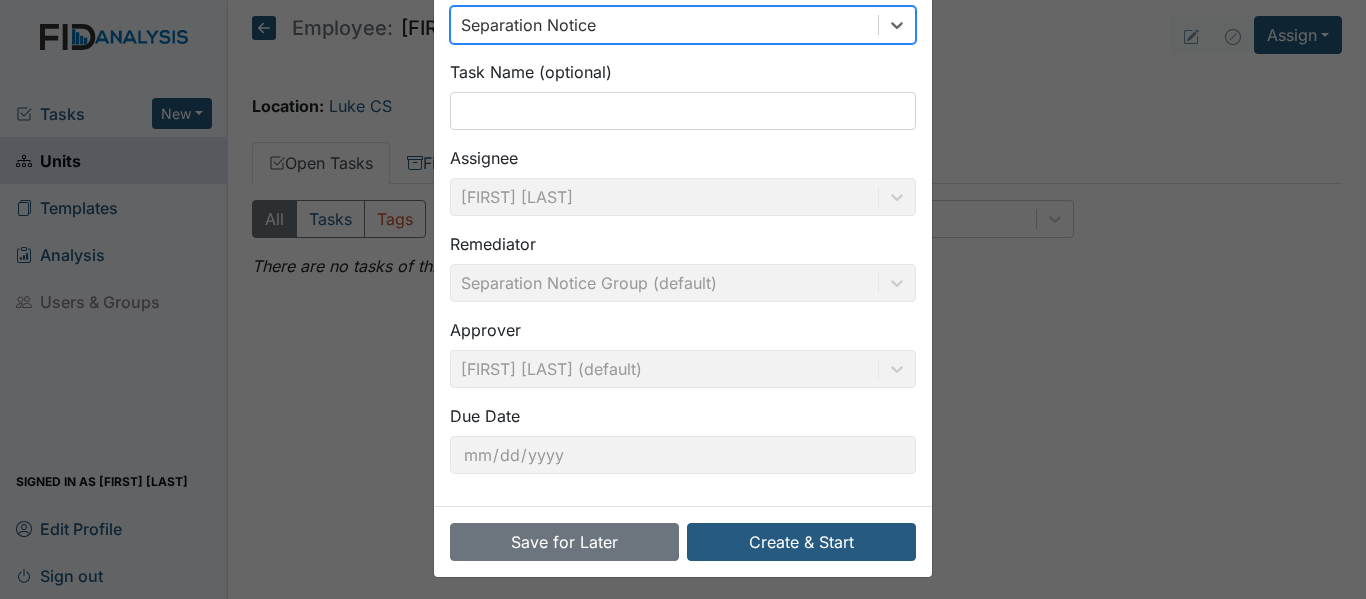 scroll, scrollTop: 227, scrollLeft: 0, axis: vertical 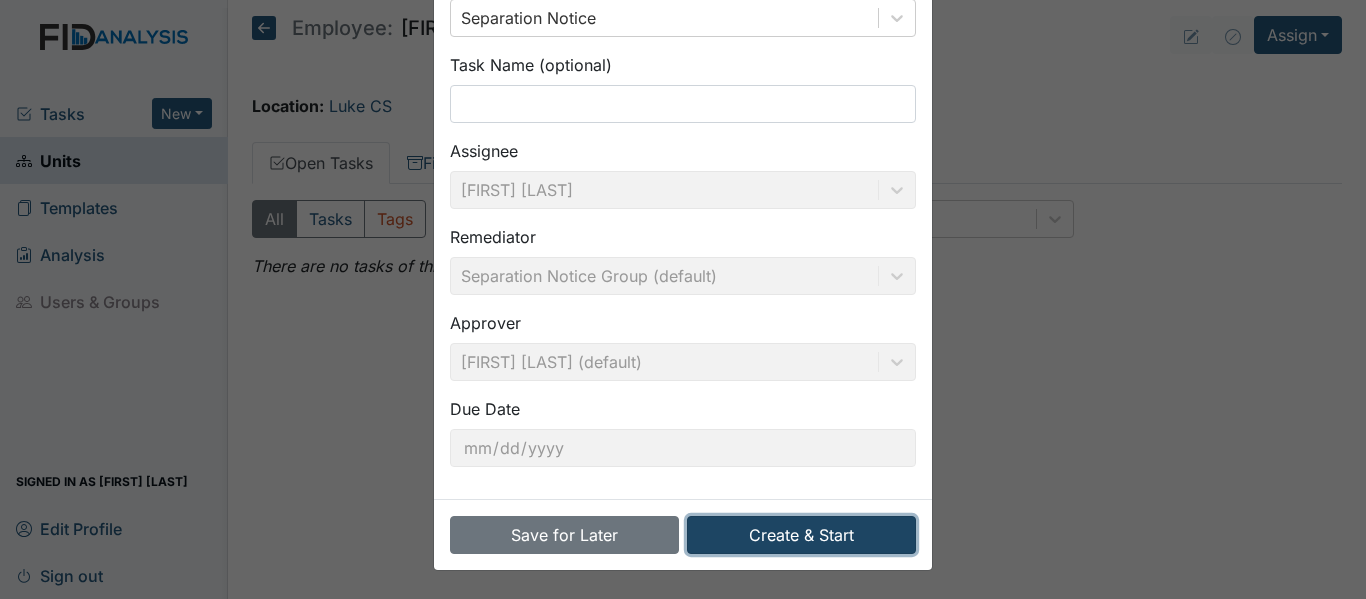 click on "Create & Start" at bounding box center (801, 535) 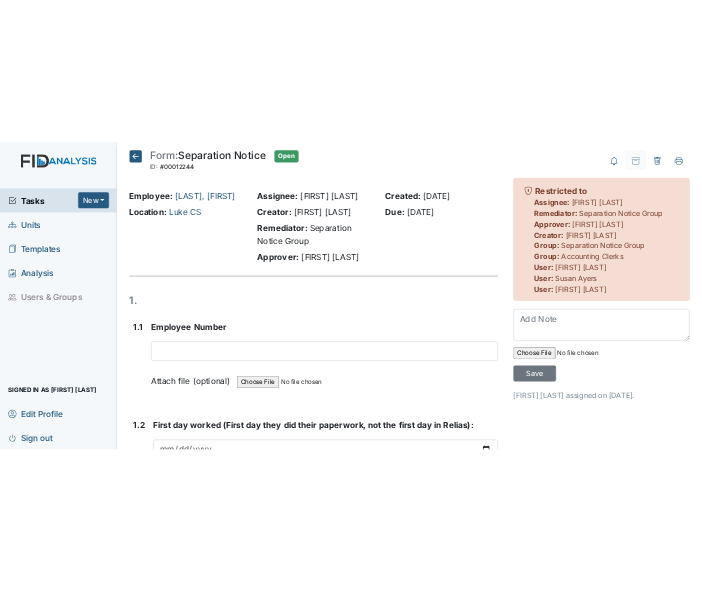 scroll, scrollTop: 0, scrollLeft: 0, axis: both 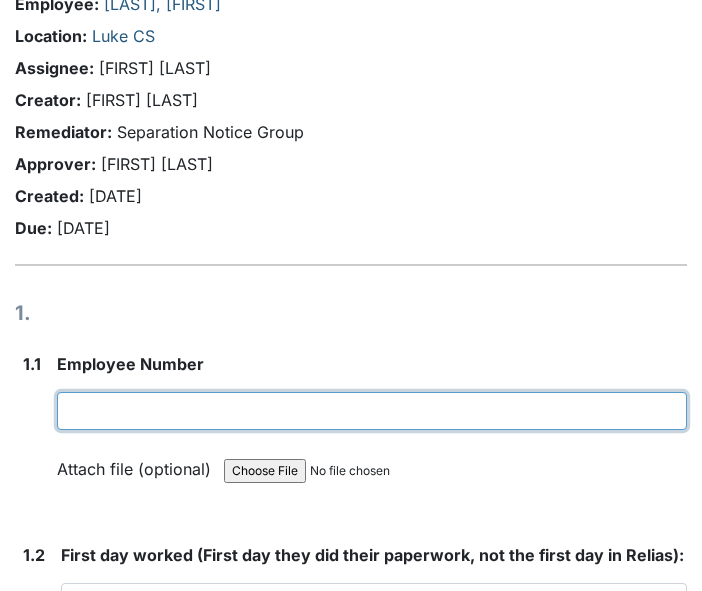 click at bounding box center [372, 411] 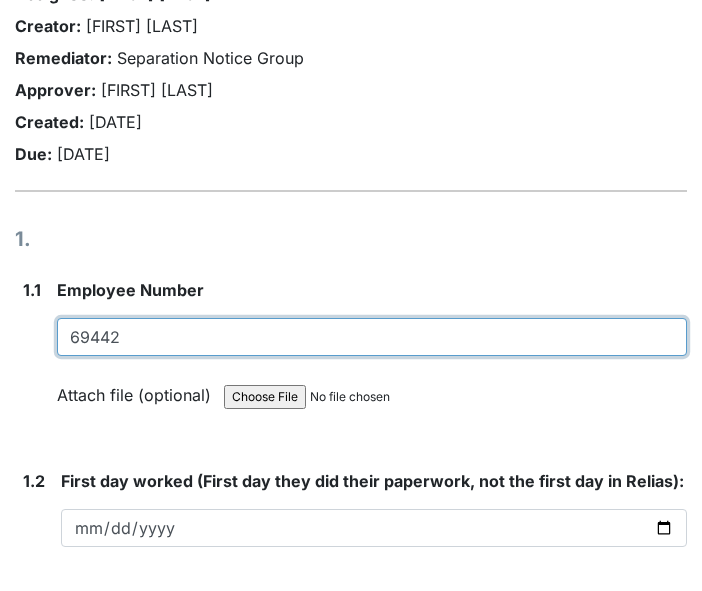 scroll, scrollTop: 400, scrollLeft: 0, axis: vertical 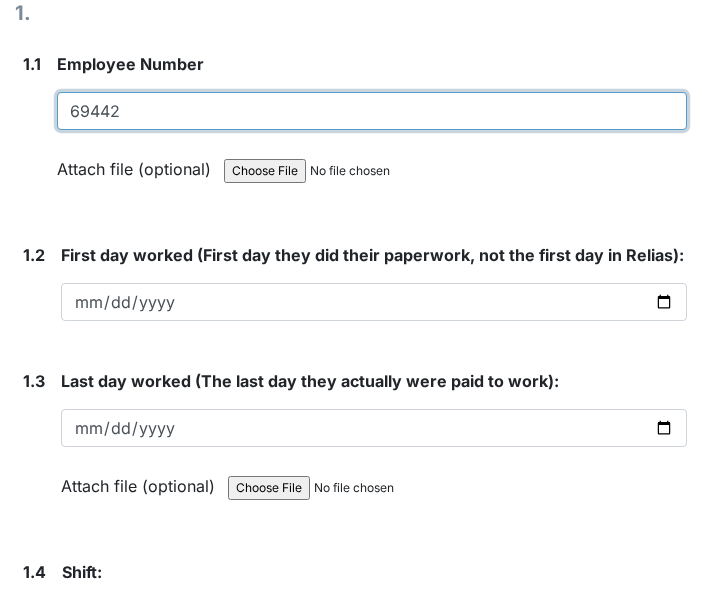 type on "69442" 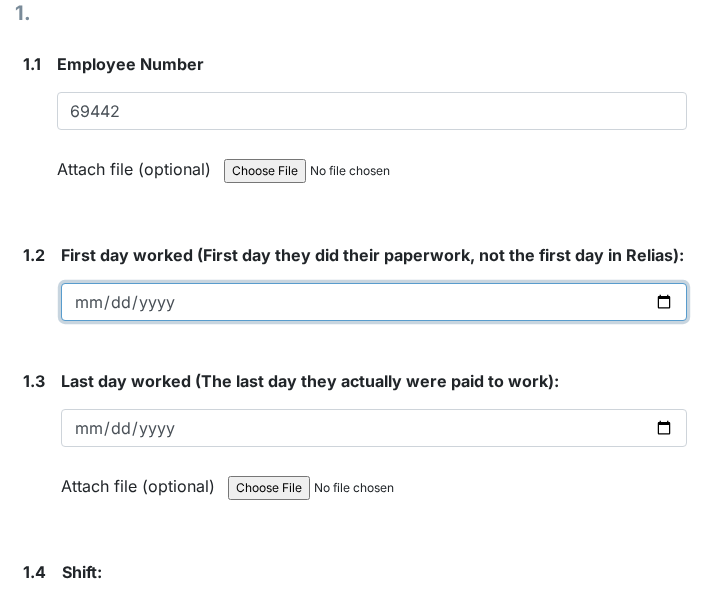 click at bounding box center [374, 302] 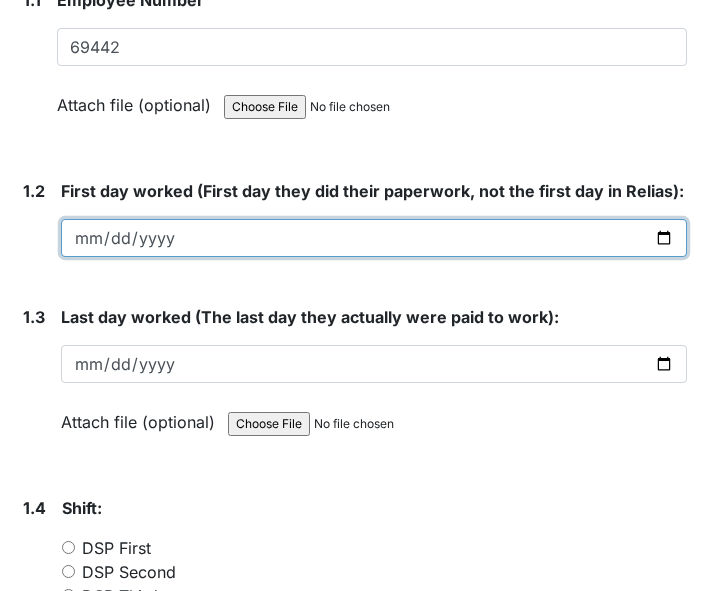 scroll, scrollTop: 500, scrollLeft: 0, axis: vertical 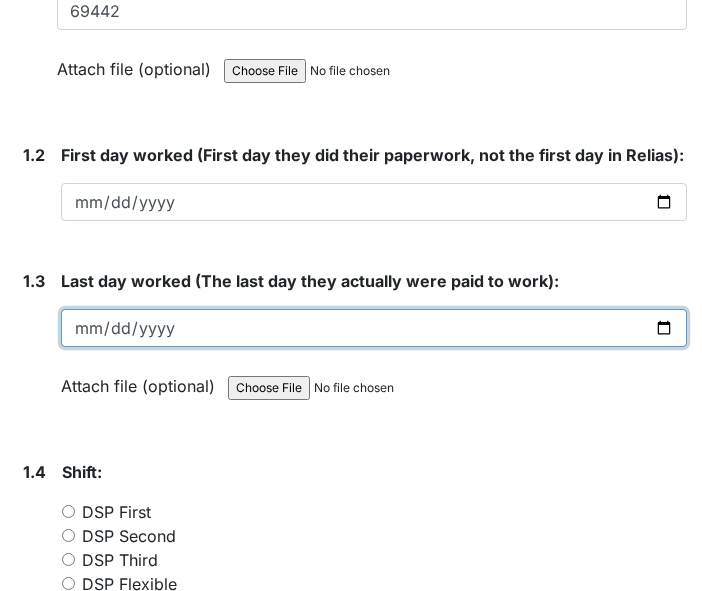 click at bounding box center [374, 328] 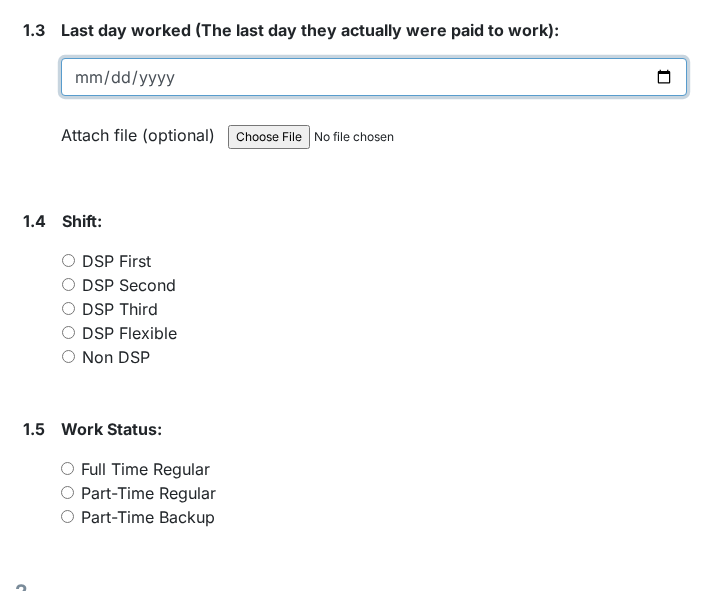 scroll, scrollTop: 800, scrollLeft: 0, axis: vertical 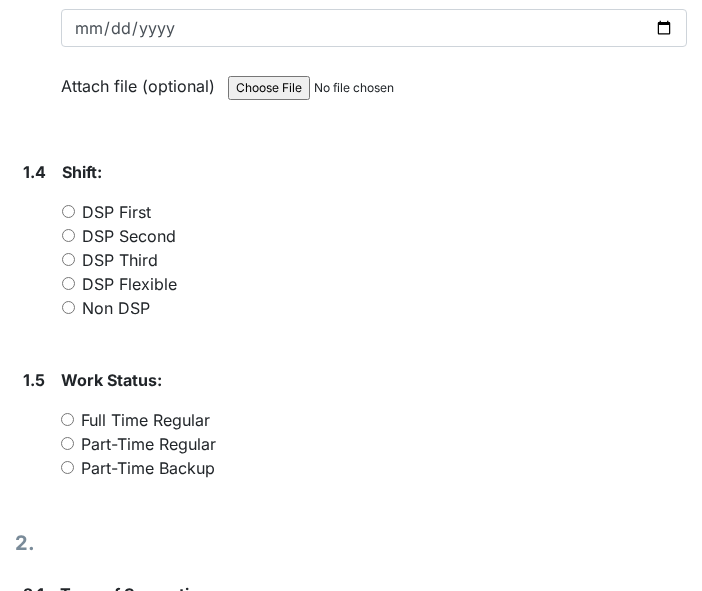 click on "DSP First" at bounding box center [116, 212] 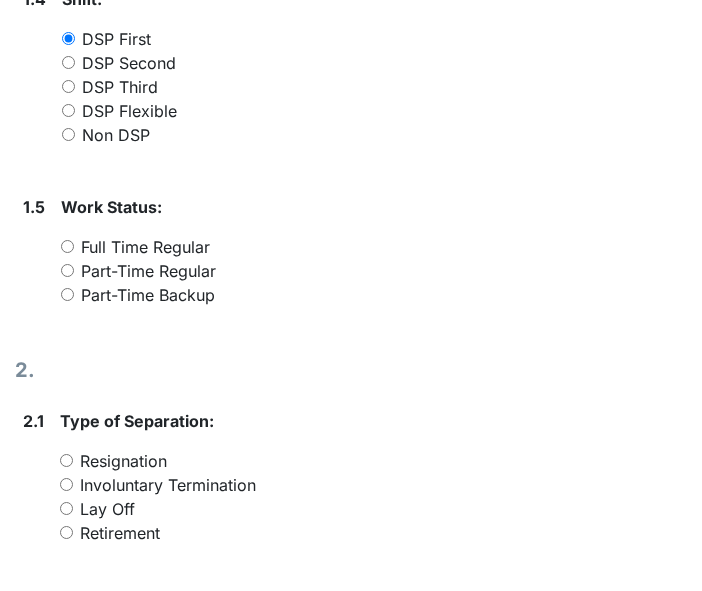 scroll, scrollTop: 1000, scrollLeft: 0, axis: vertical 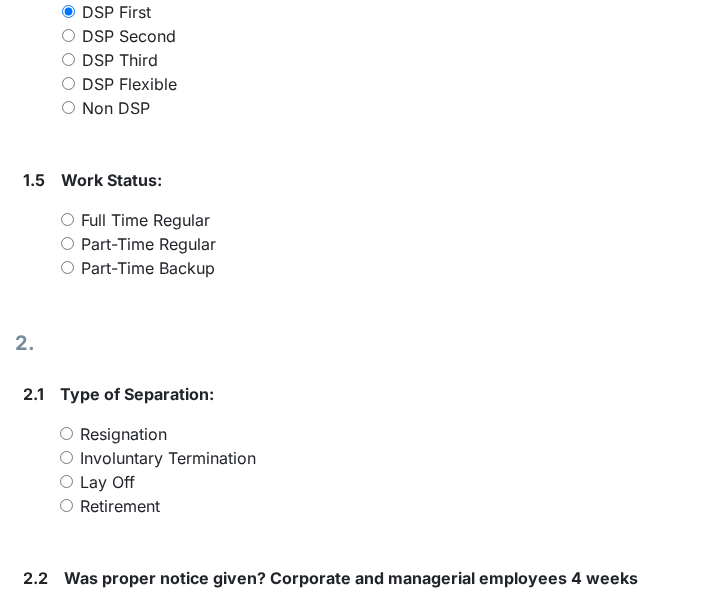 click on "Part-Time Regular" at bounding box center [148, 244] 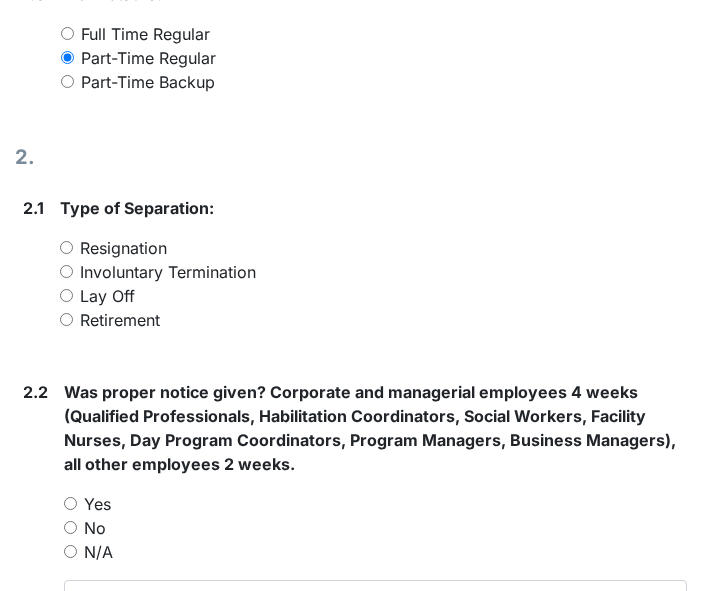 scroll, scrollTop: 1200, scrollLeft: 0, axis: vertical 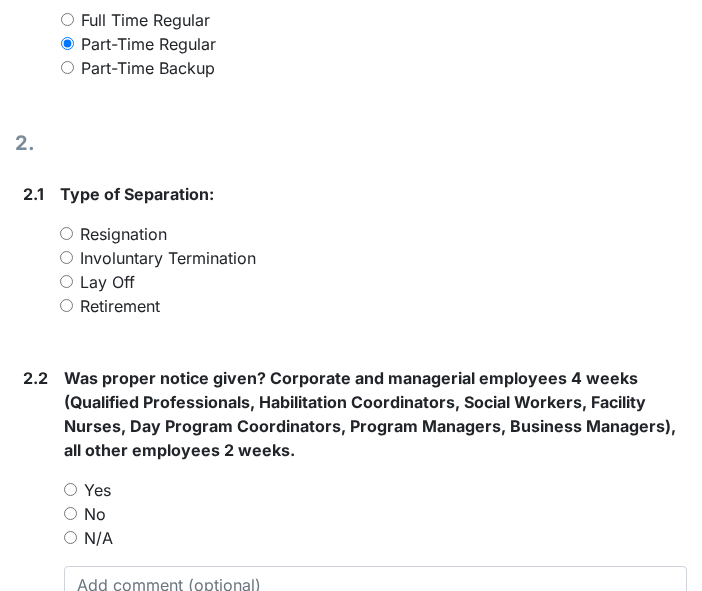 click on "Resignation" at bounding box center (66, 233) 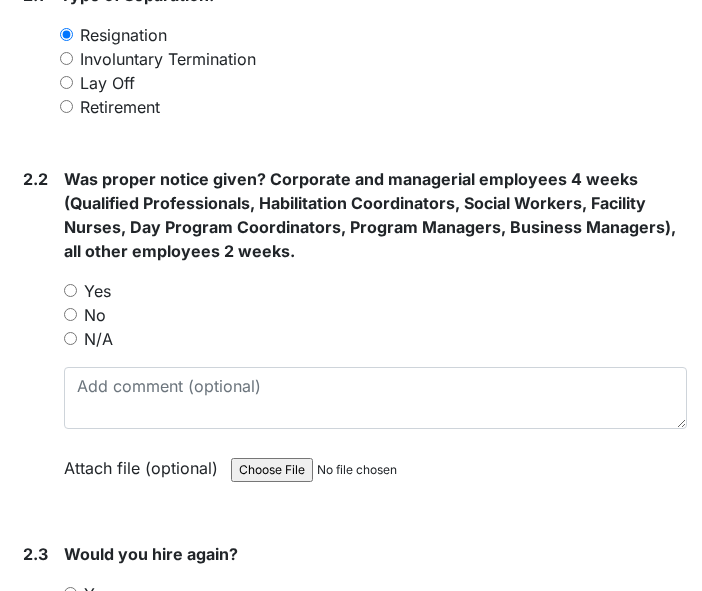 scroll, scrollTop: 1400, scrollLeft: 0, axis: vertical 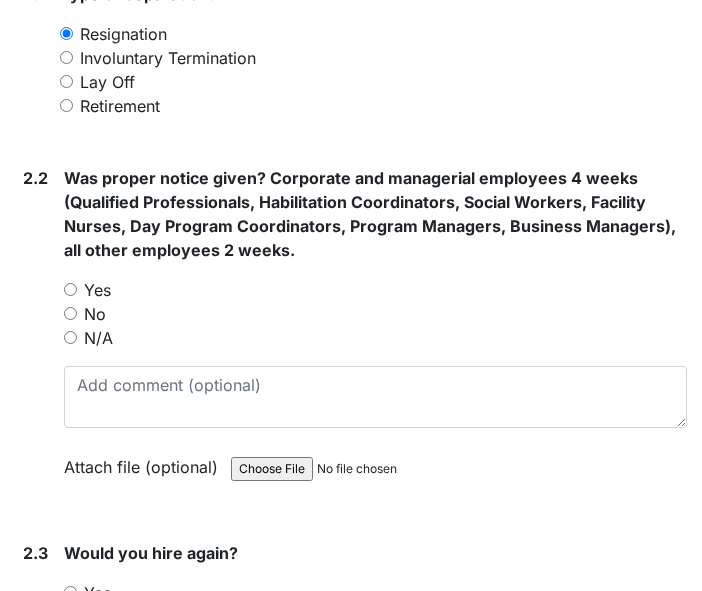 click on "No" at bounding box center [95, 314] 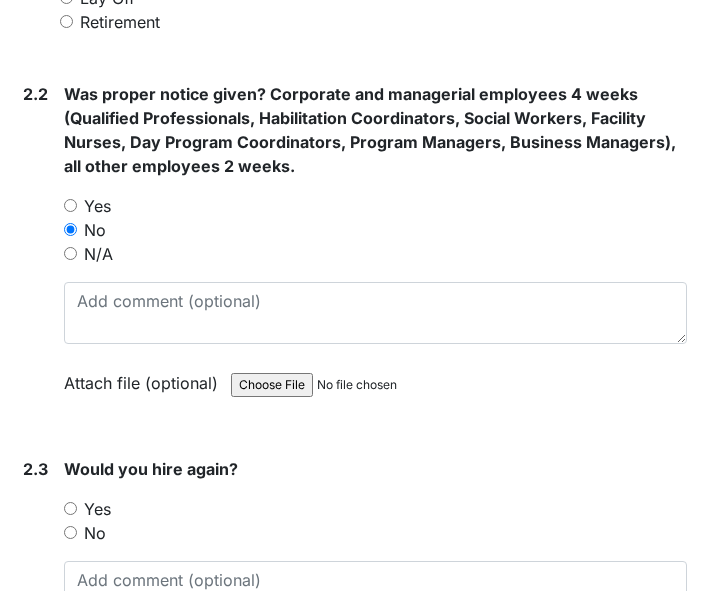 scroll, scrollTop: 1700, scrollLeft: 0, axis: vertical 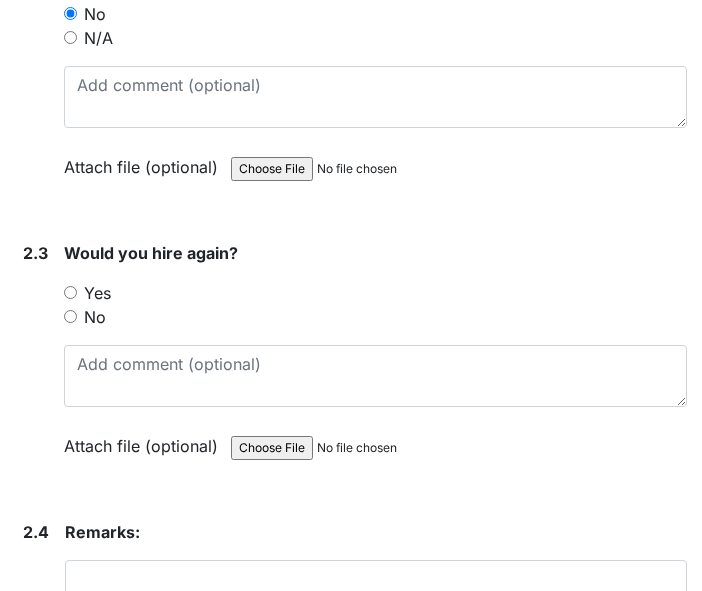 click on "No" at bounding box center [95, 317] 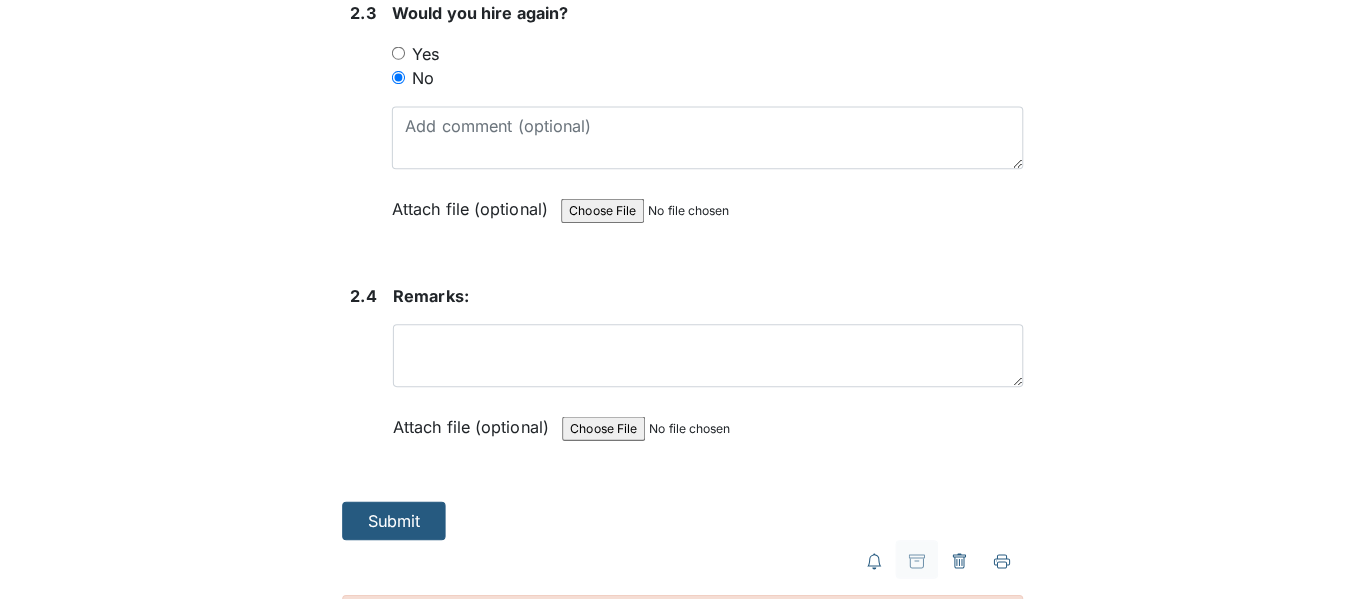 scroll, scrollTop: 2000, scrollLeft: 0, axis: vertical 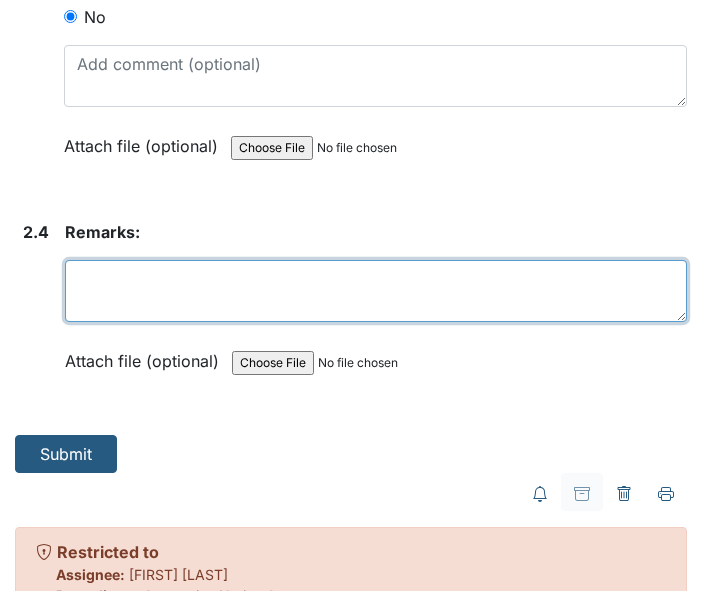 click at bounding box center [376, 291] 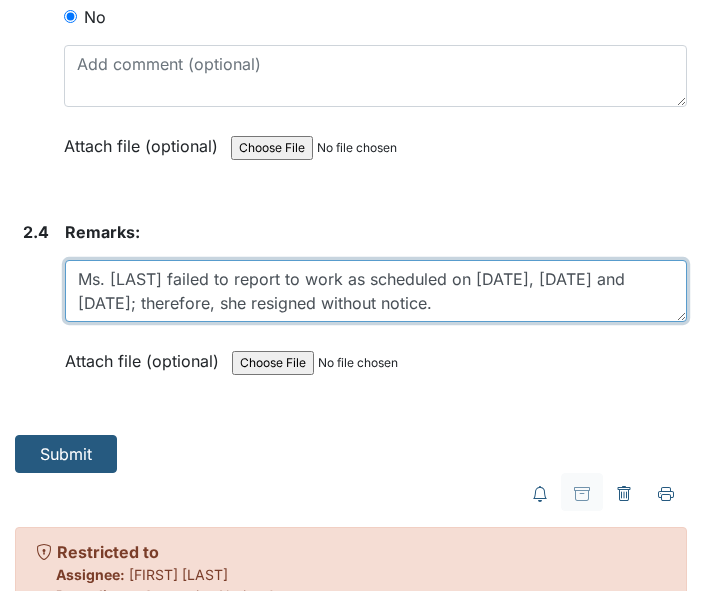click on "Ms. [LAST] failed to report to work as scheduled on [DATE], [DATE] and [DATE]; therefore, she resigned without notice." at bounding box center [376, 291] 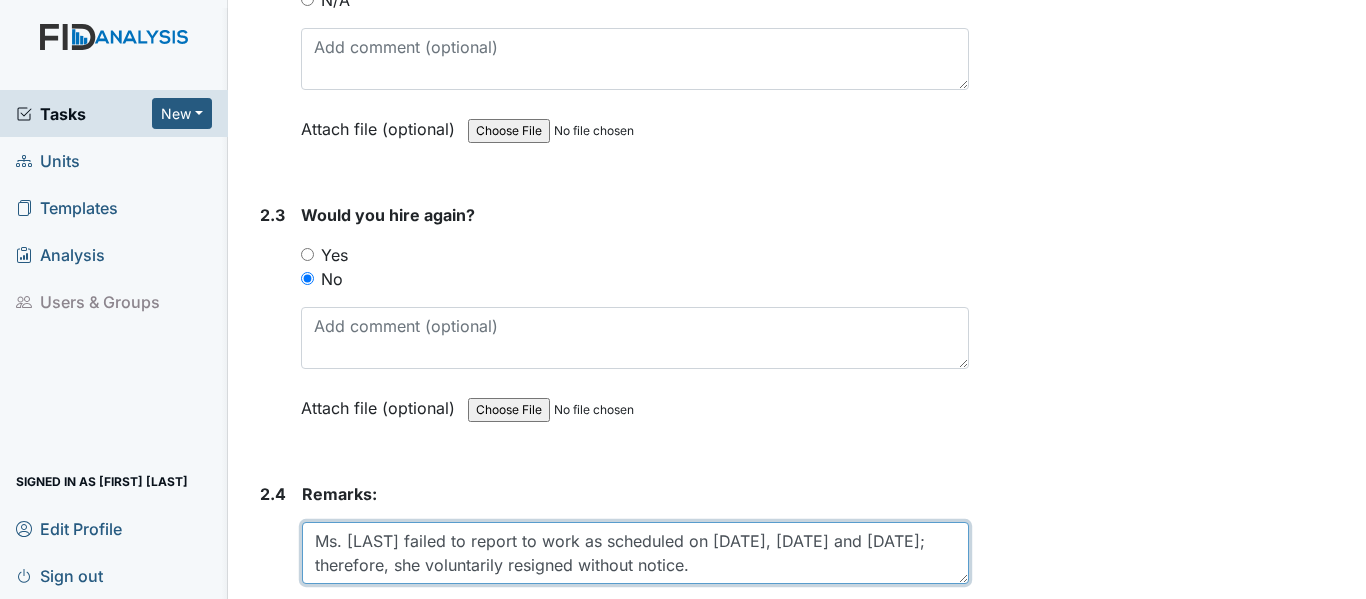 scroll, scrollTop: 1810, scrollLeft: 0, axis: vertical 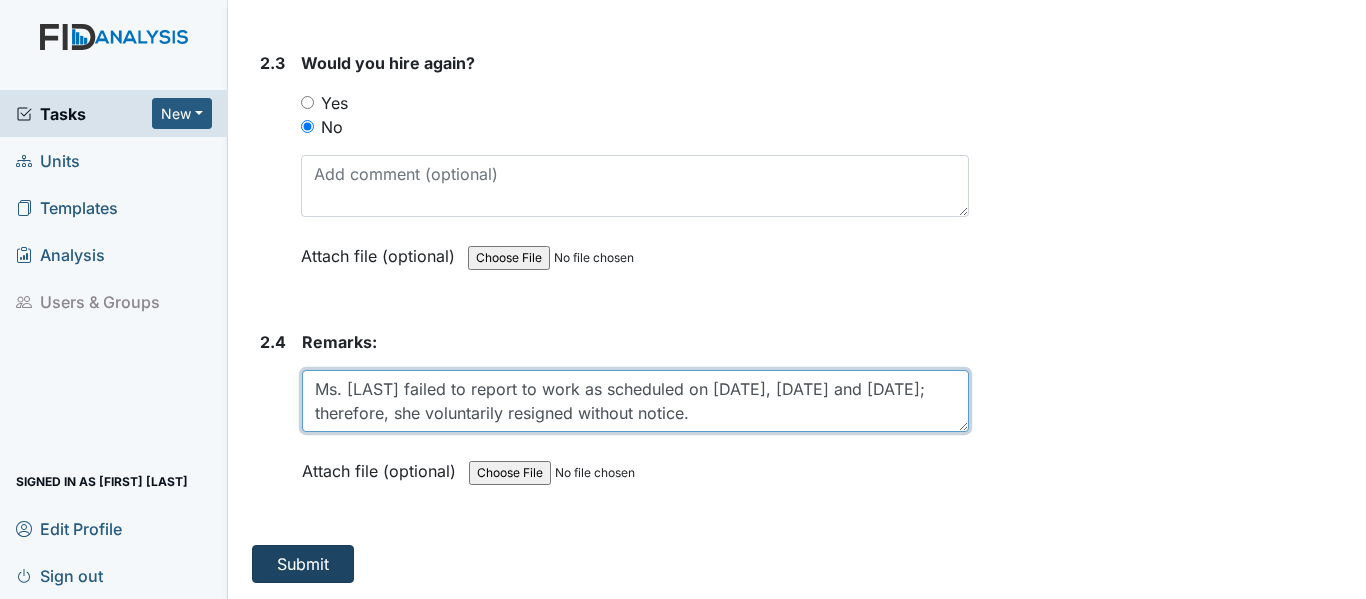 type on "Ms. [LAST] failed to report to work as scheduled on [DATE], [DATE] and [DATE]; therefore, she voluntarily resigned without notice." 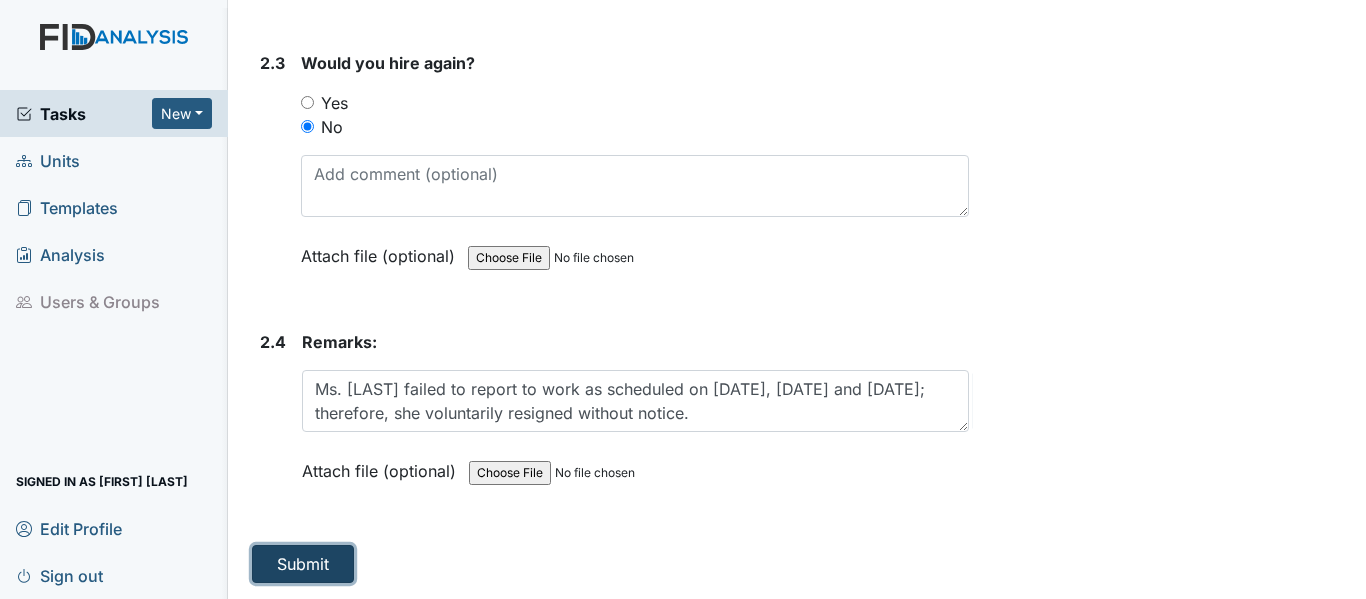 click on "Submit" at bounding box center [303, 564] 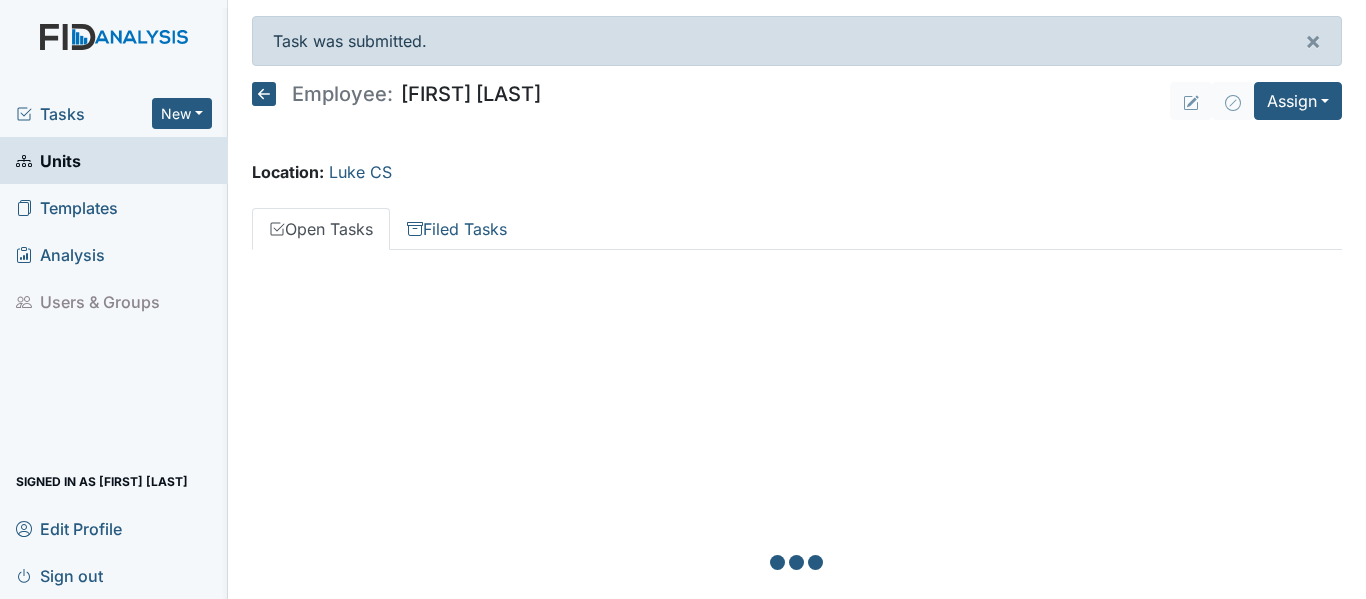 scroll, scrollTop: 0, scrollLeft: 0, axis: both 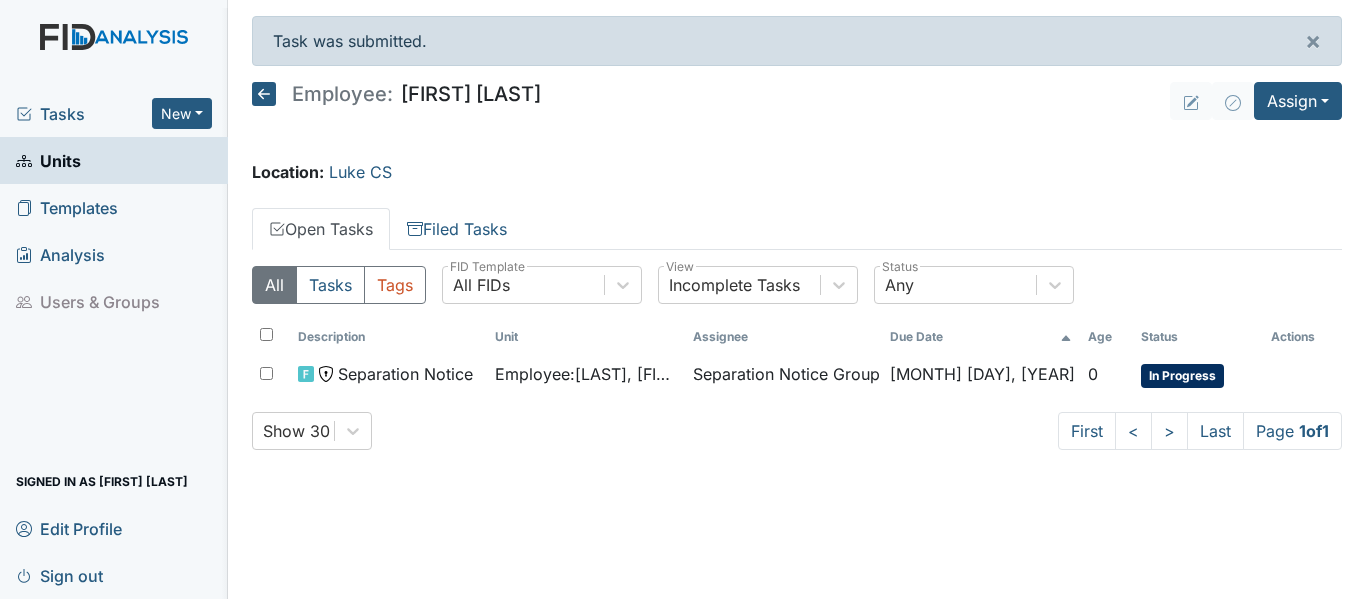 click on "Tasks" at bounding box center (84, 114) 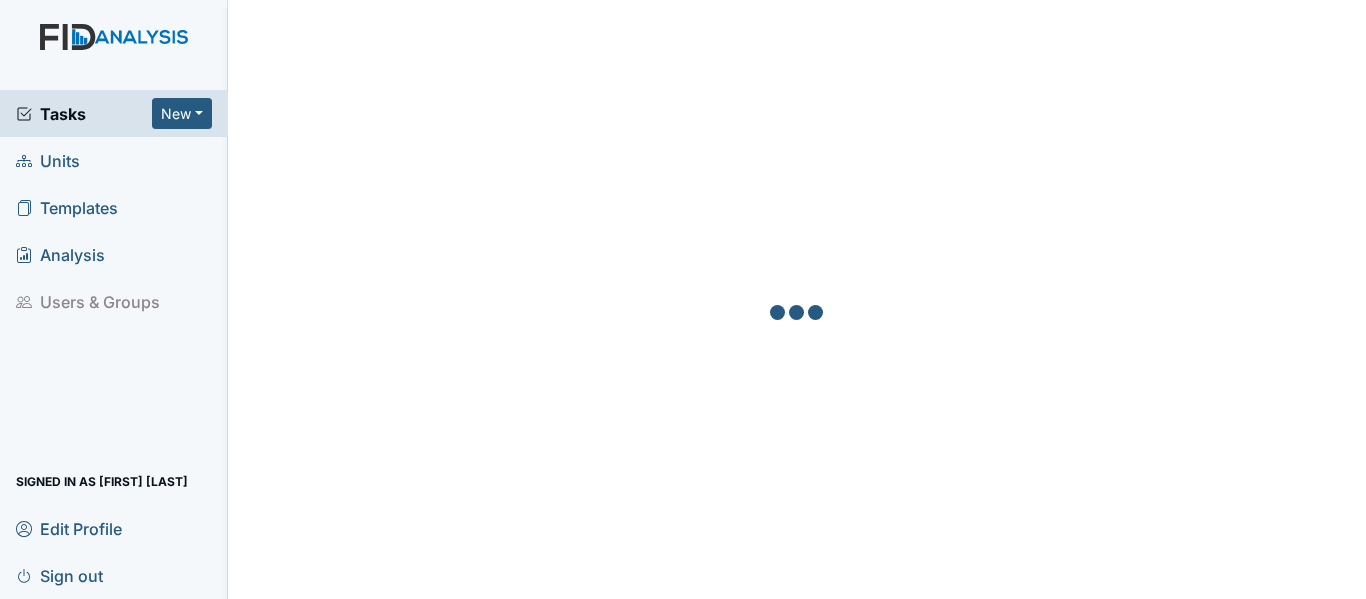 scroll, scrollTop: 0, scrollLeft: 0, axis: both 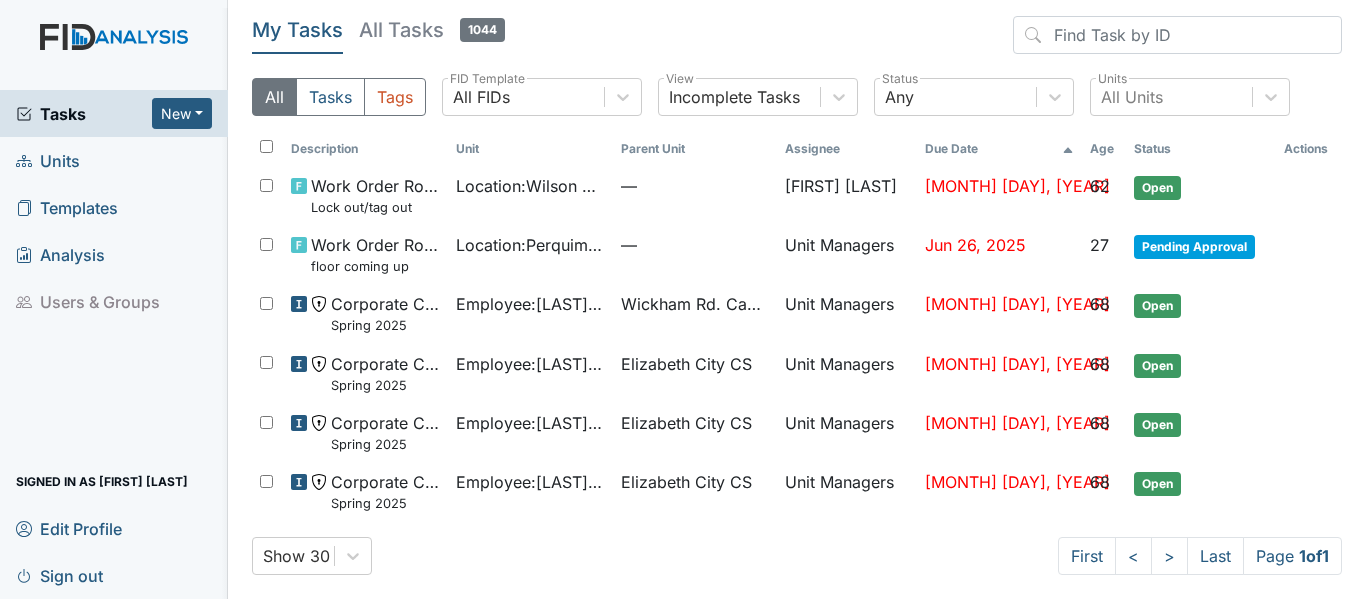 click on "Units" at bounding box center (48, 160) 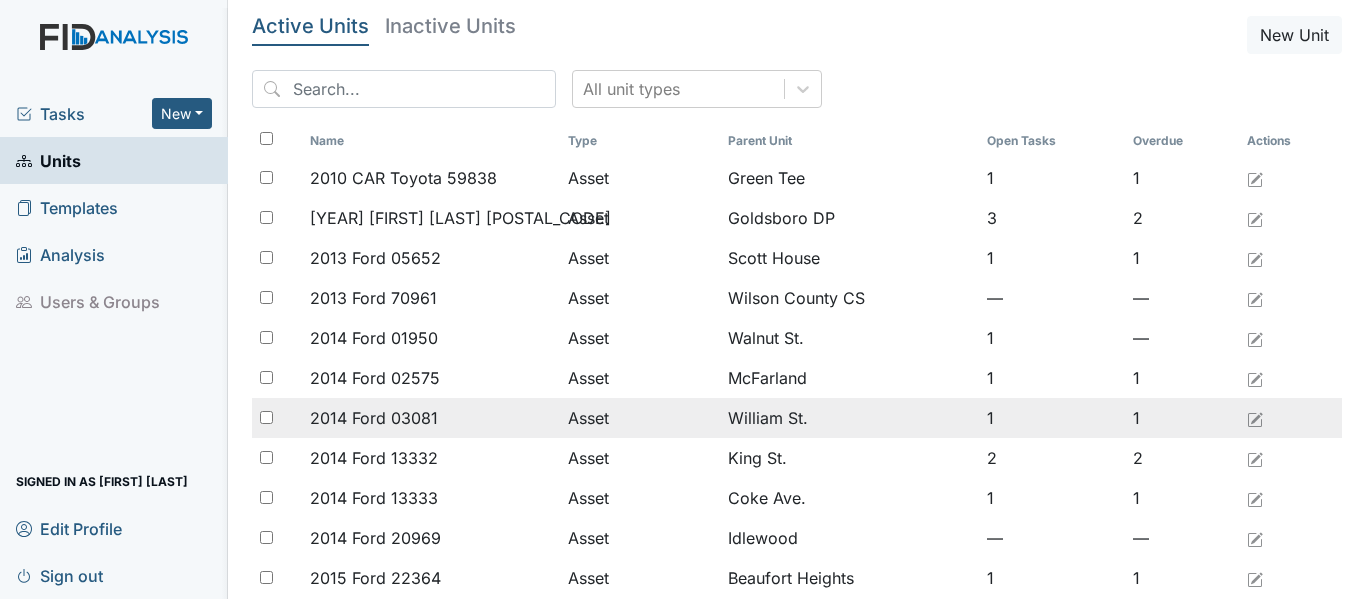 scroll, scrollTop: 0, scrollLeft: 0, axis: both 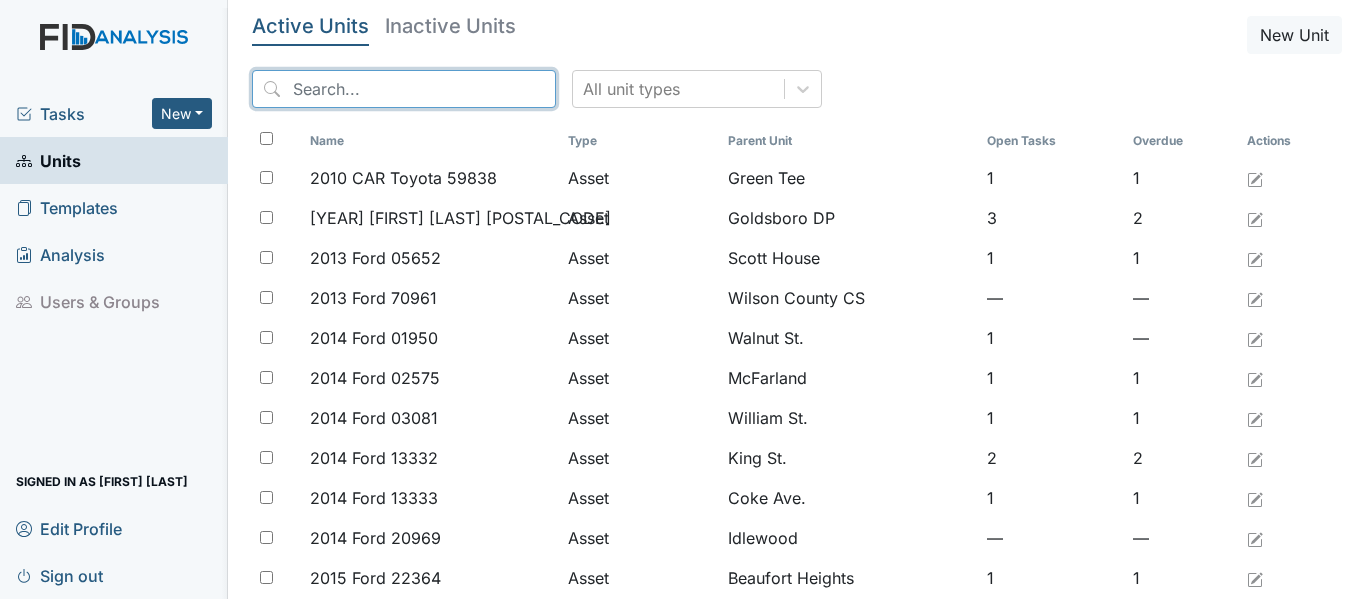 click at bounding box center [404, 89] 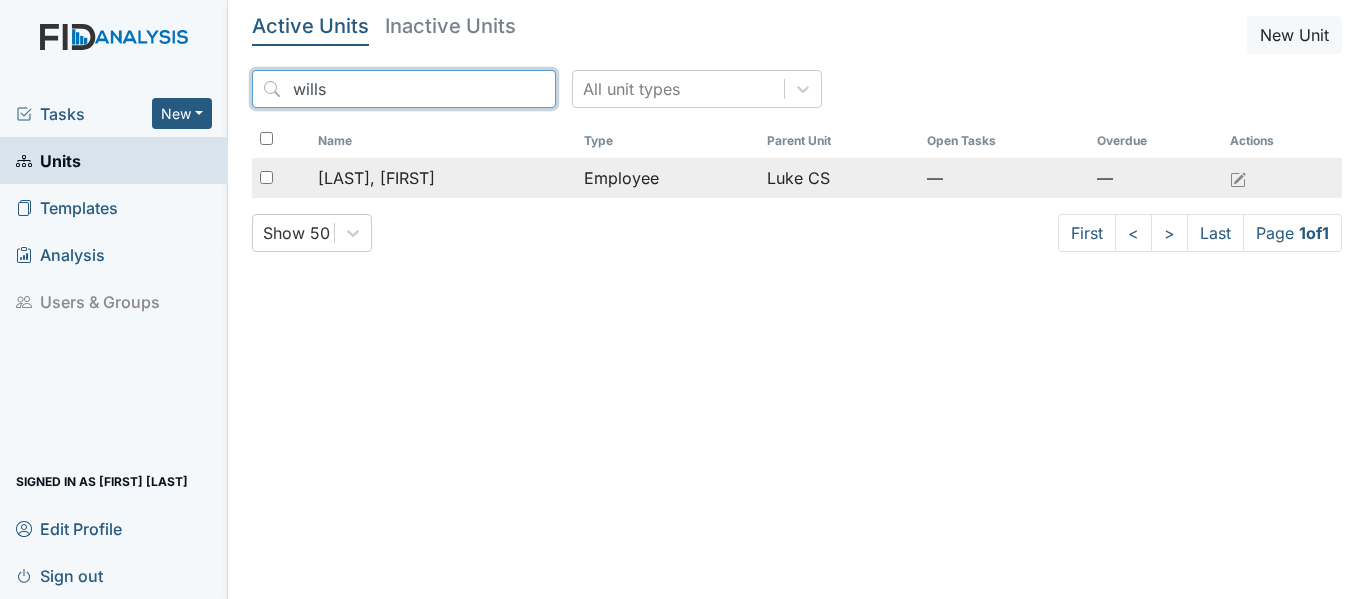 type on "wills" 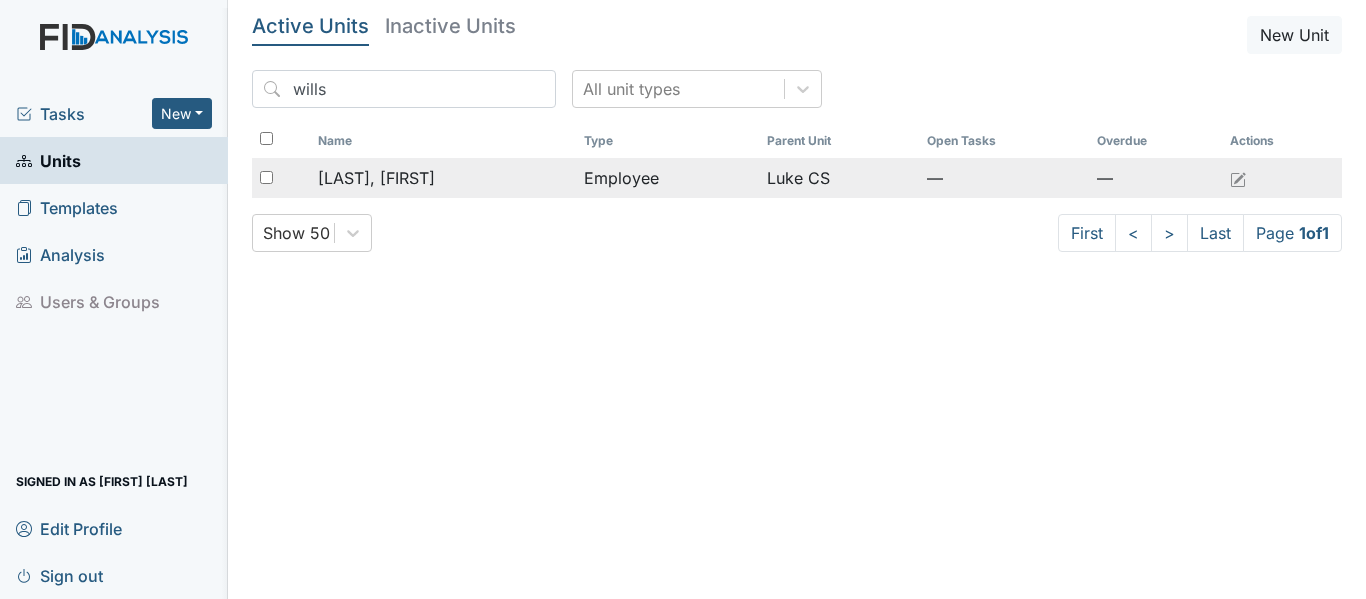 click on "[LAST], [FIRST]" at bounding box center [376, 178] 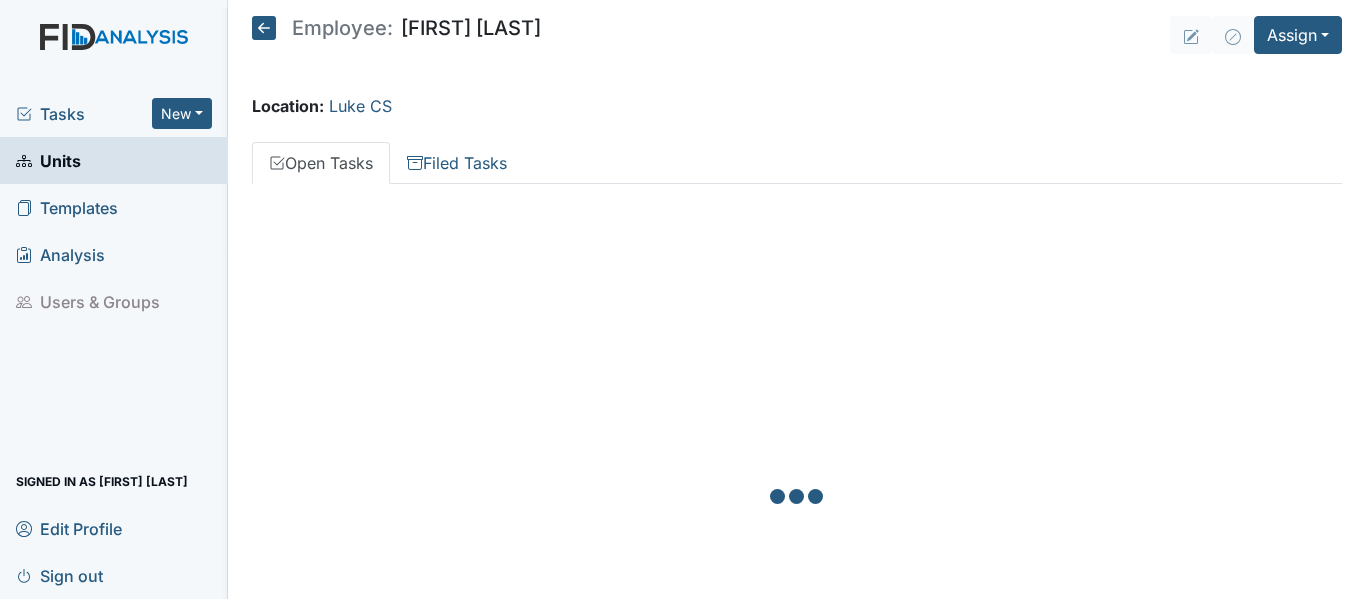 scroll, scrollTop: 0, scrollLeft: 0, axis: both 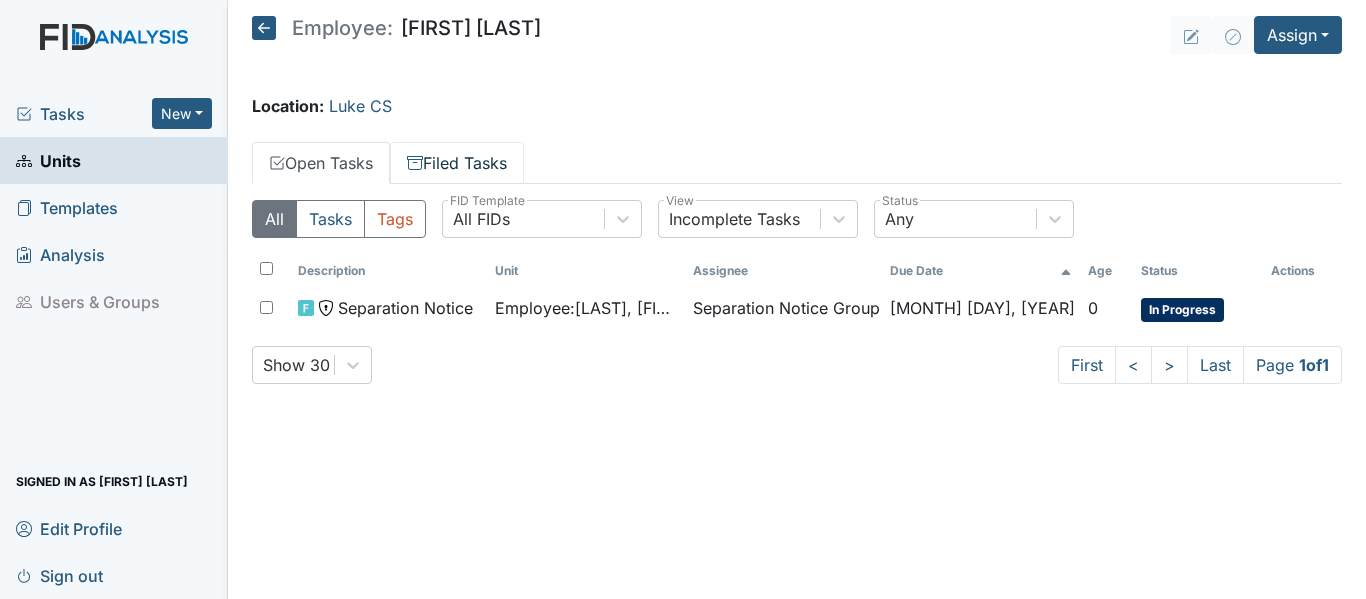 click on "Filed Tasks" at bounding box center (457, 163) 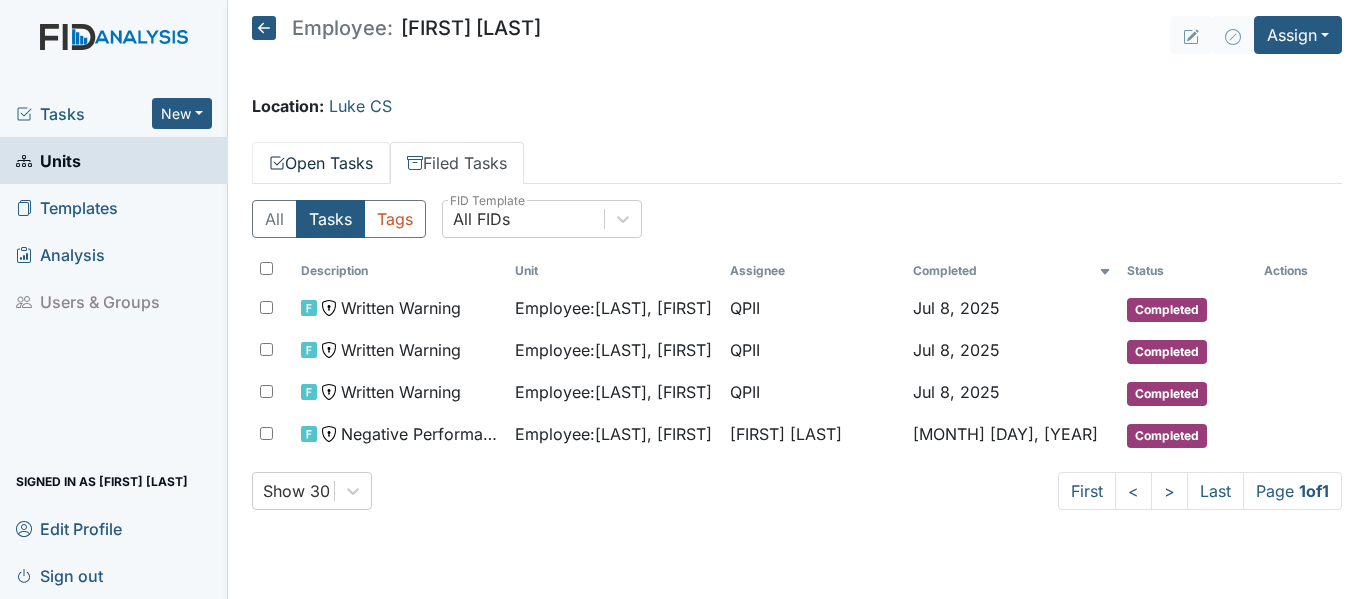 click on "Open Tasks" at bounding box center [321, 163] 